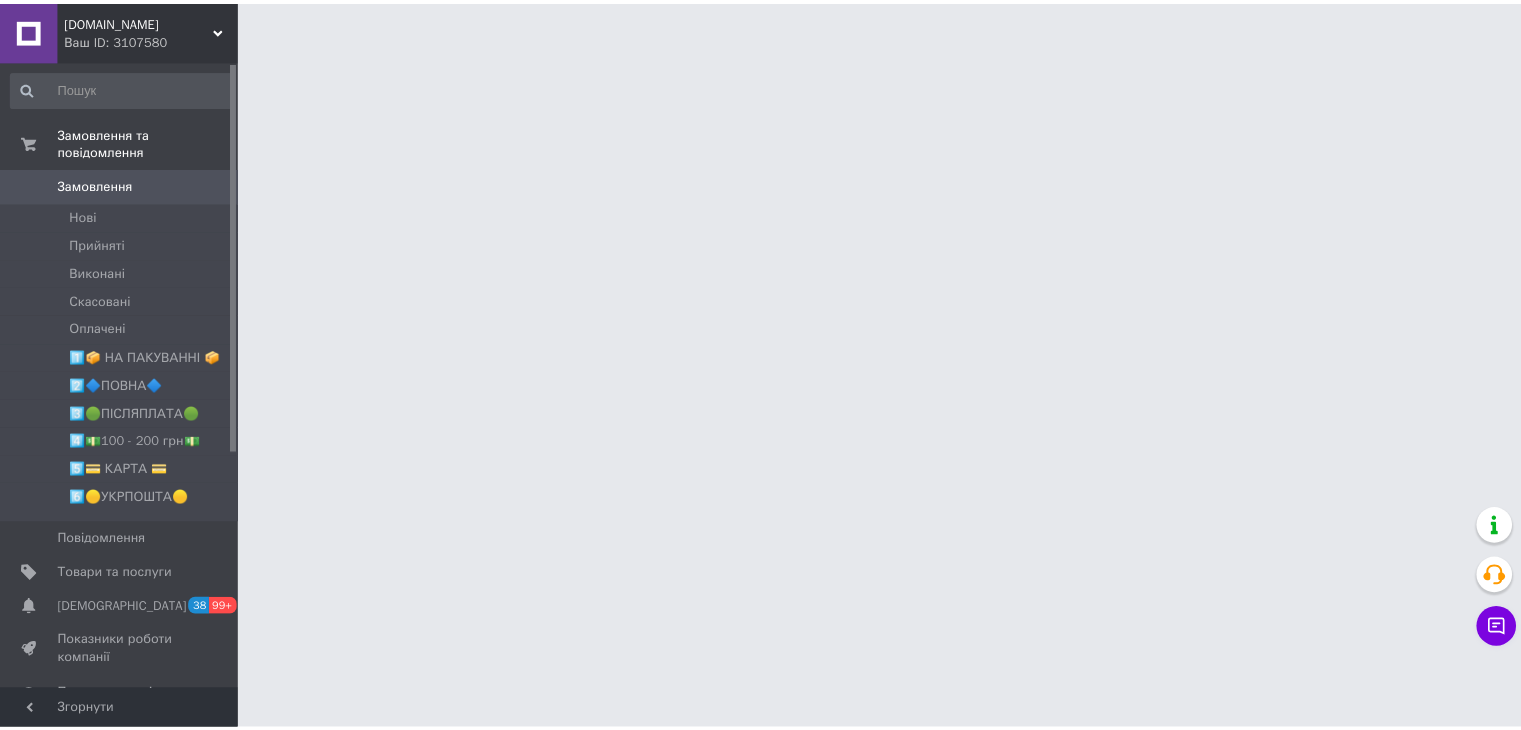 scroll, scrollTop: 0, scrollLeft: 0, axis: both 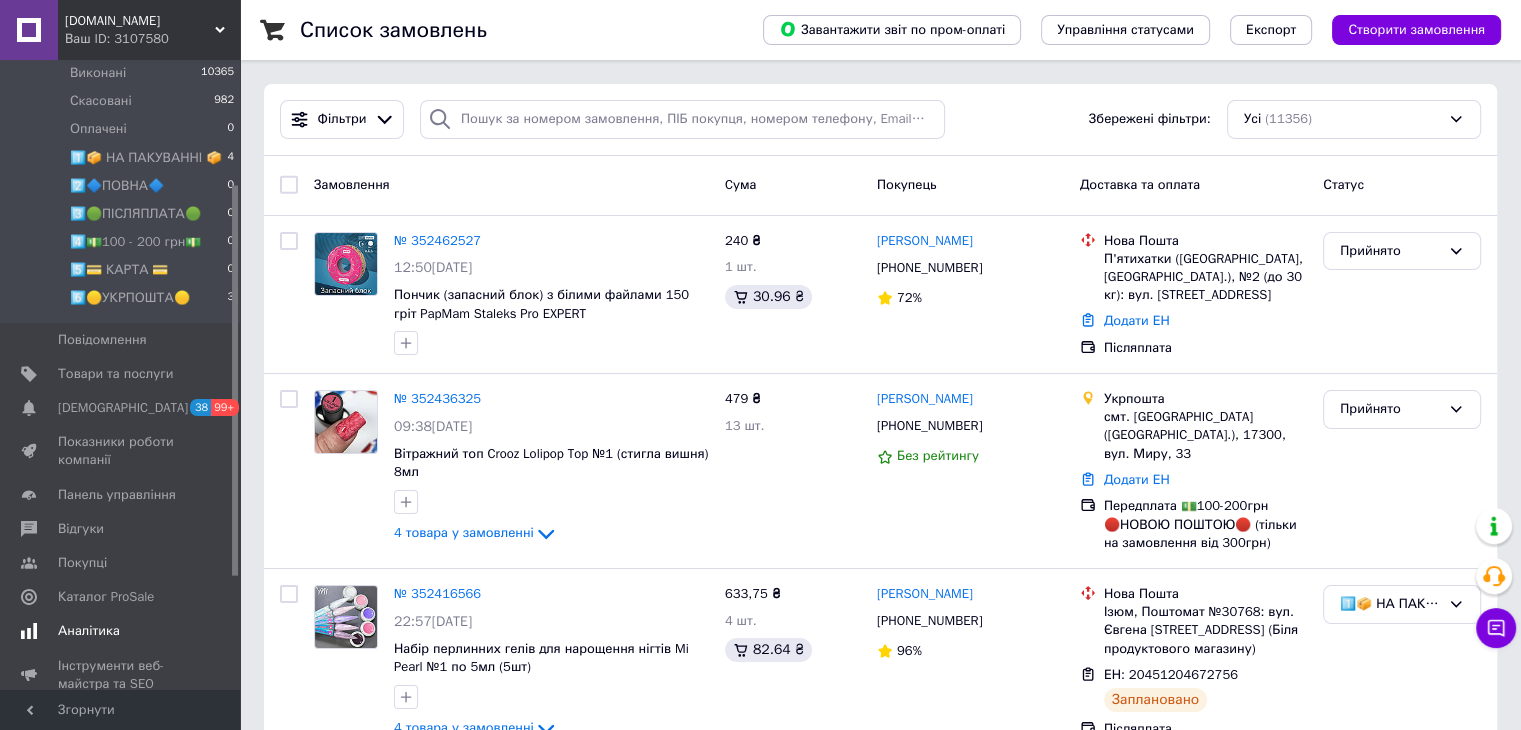 click on "Показники роботи компанії" at bounding box center [121, 451] 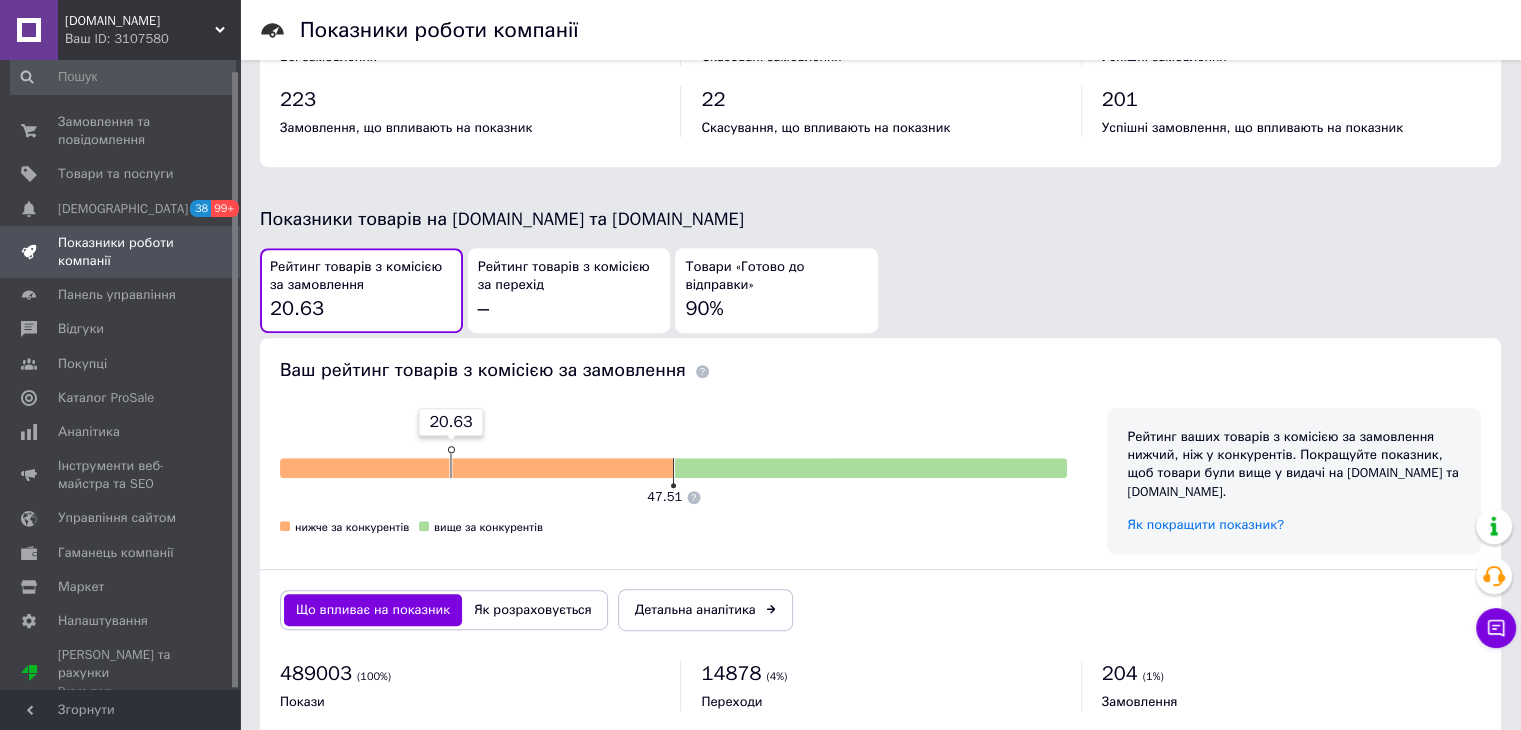 scroll, scrollTop: 1000, scrollLeft: 0, axis: vertical 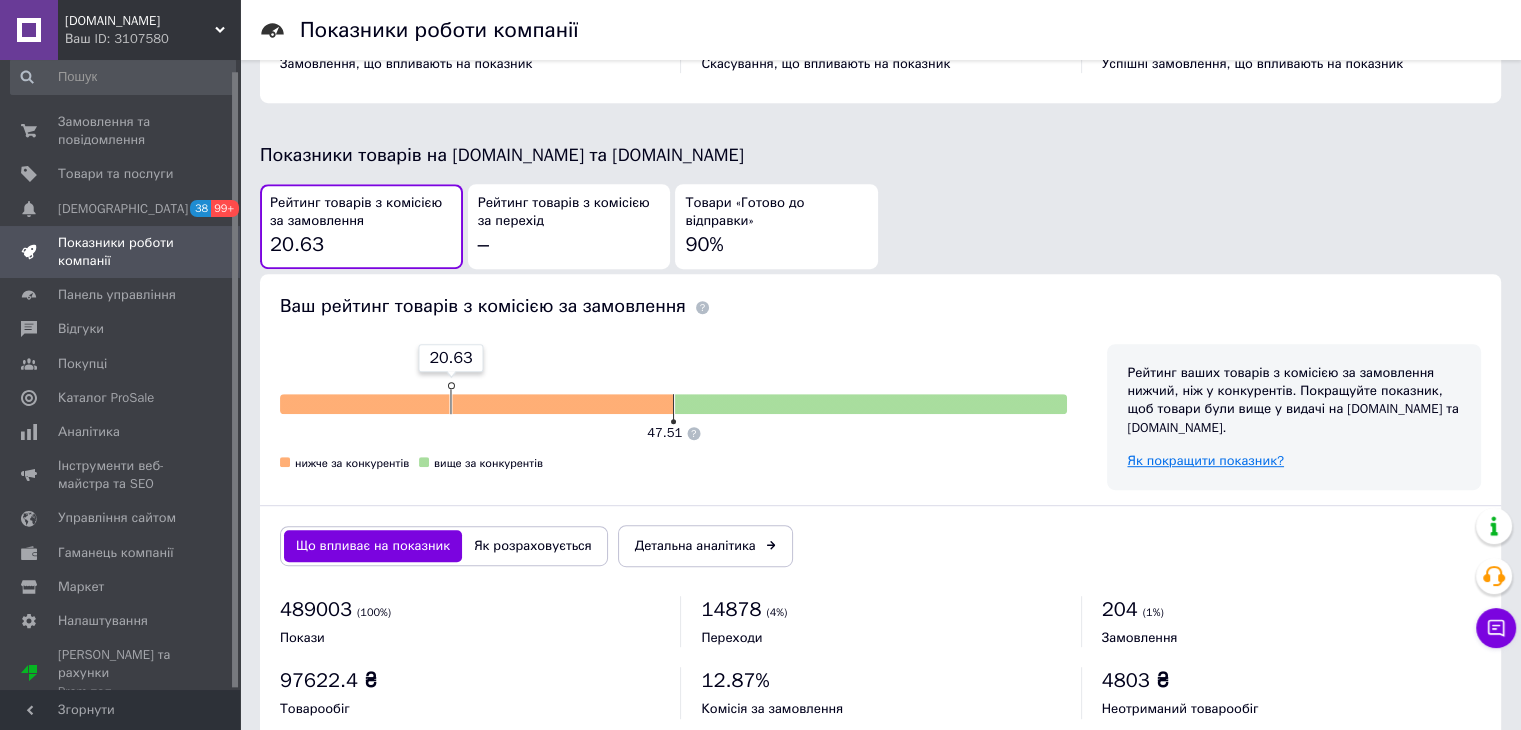 click on "Як покращити показник?" at bounding box center [1205, 460] 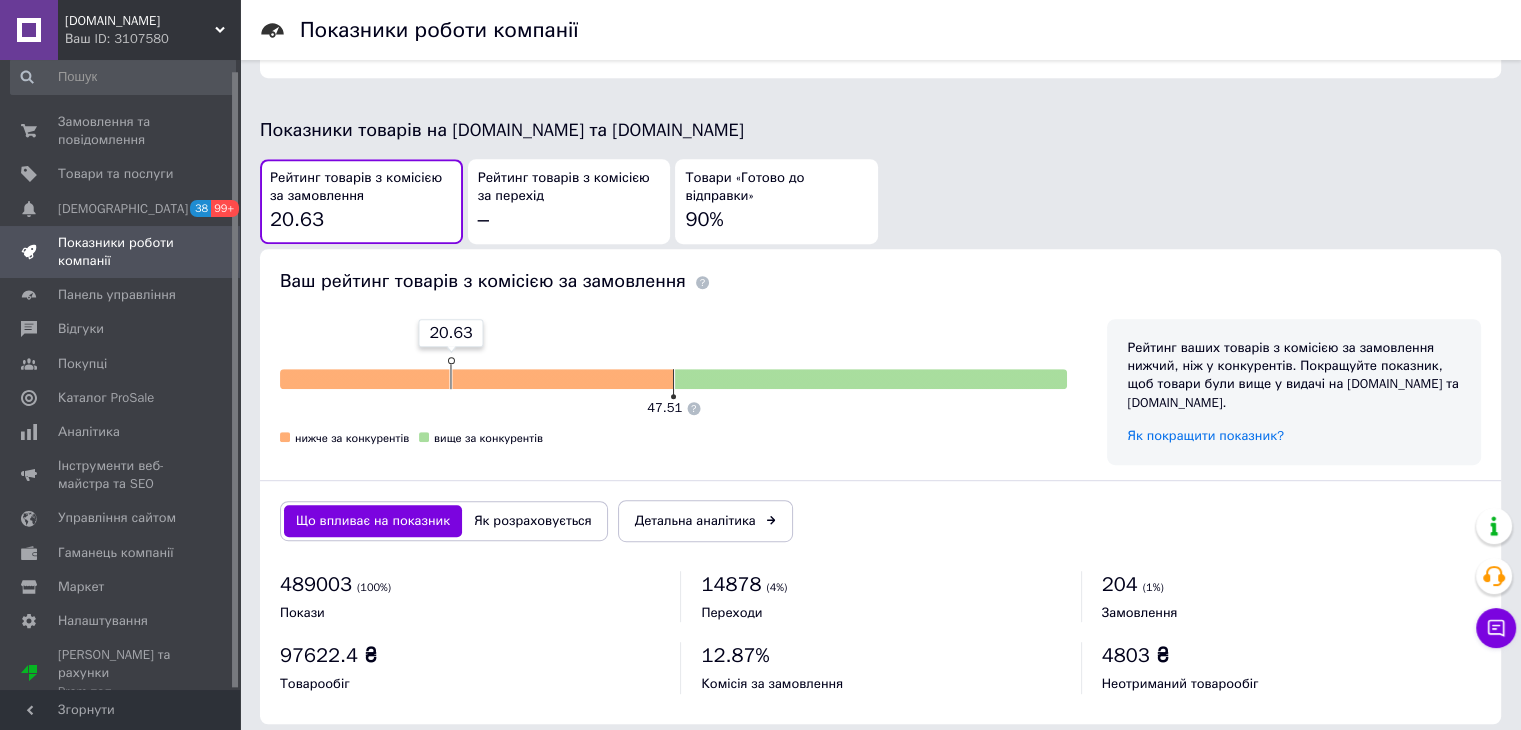 scroll, scrollTop: 1039, scrollLeft: 0, axis: vertical 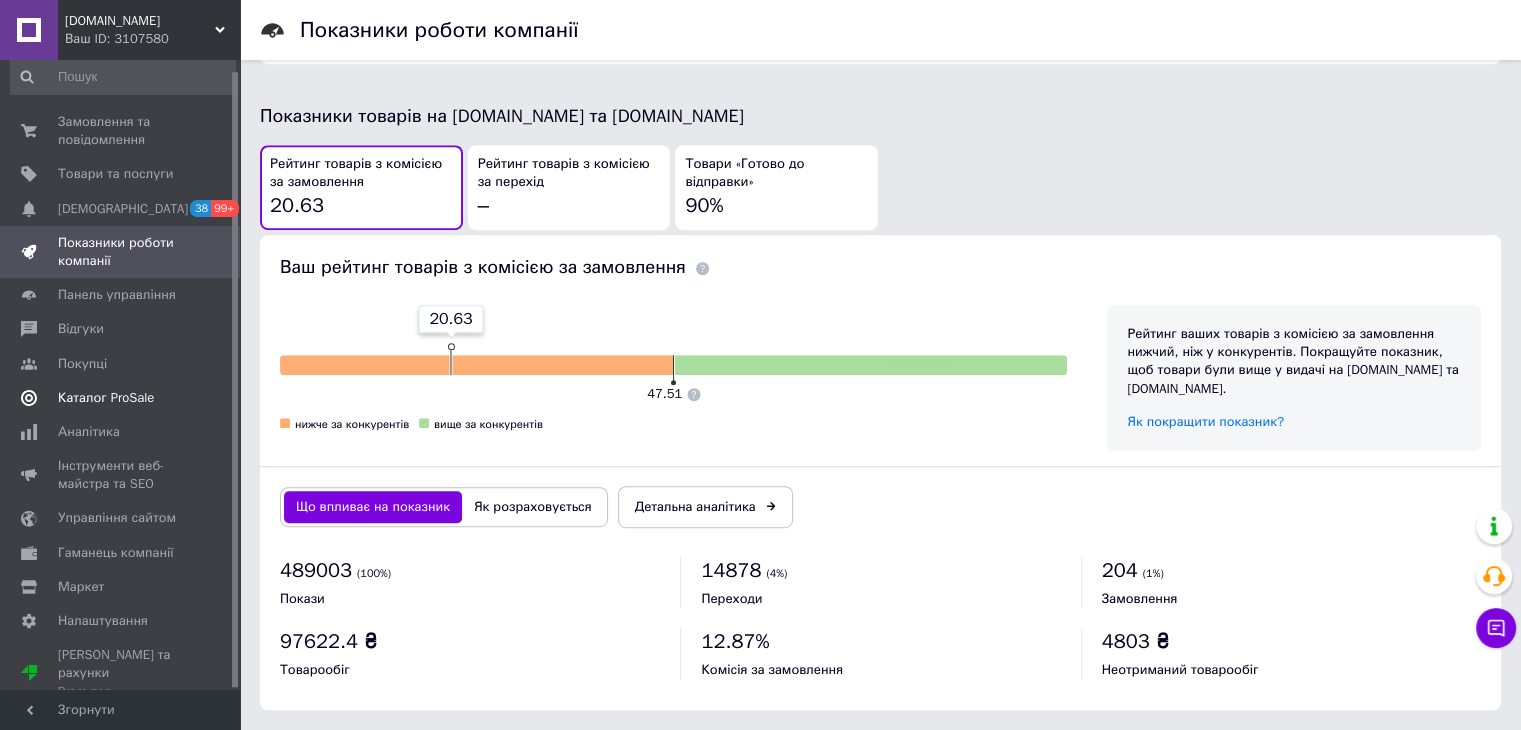 click on "Каталог ProSale" at bounding box center (106, 398) 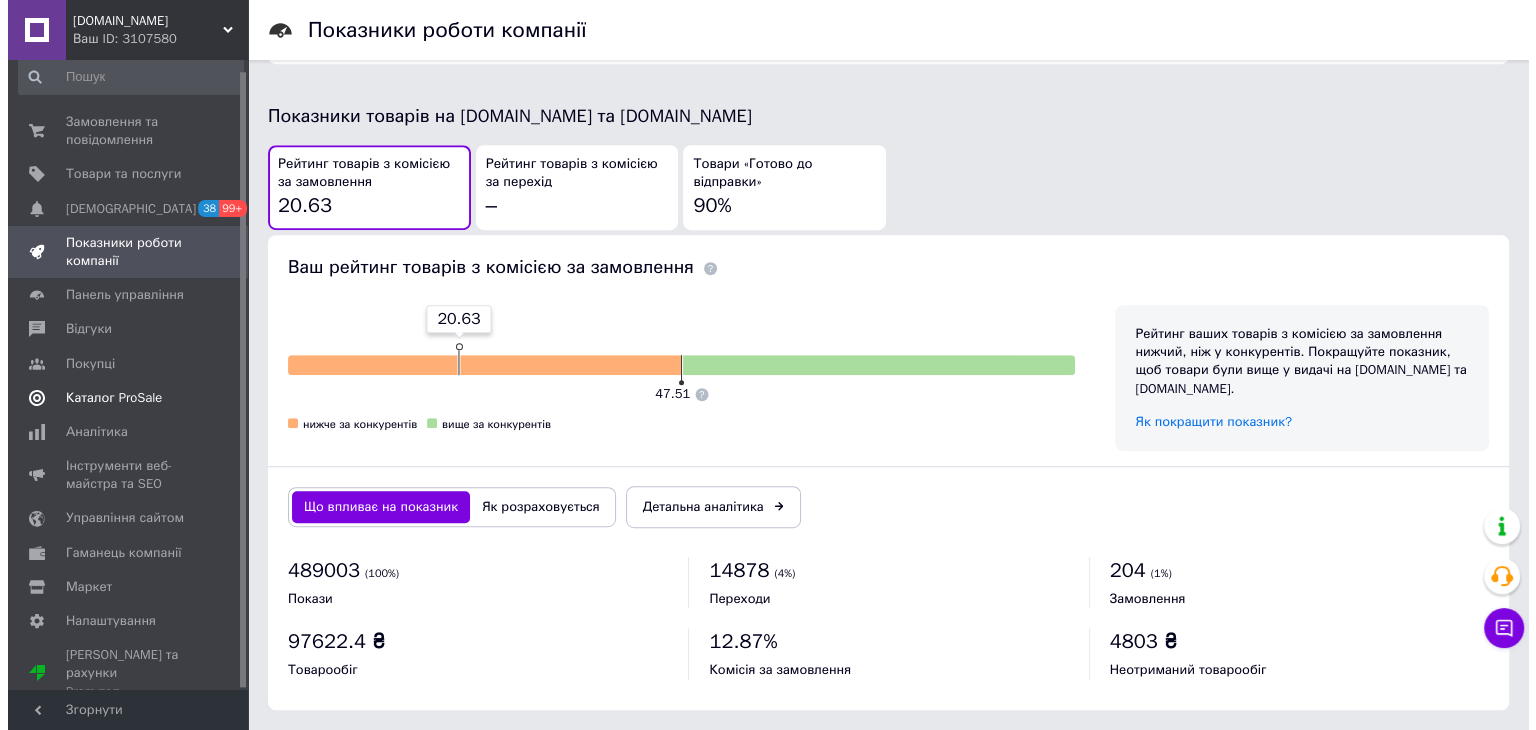 scroll, scrollTop: 0, scrollLeft: 0, axis: both 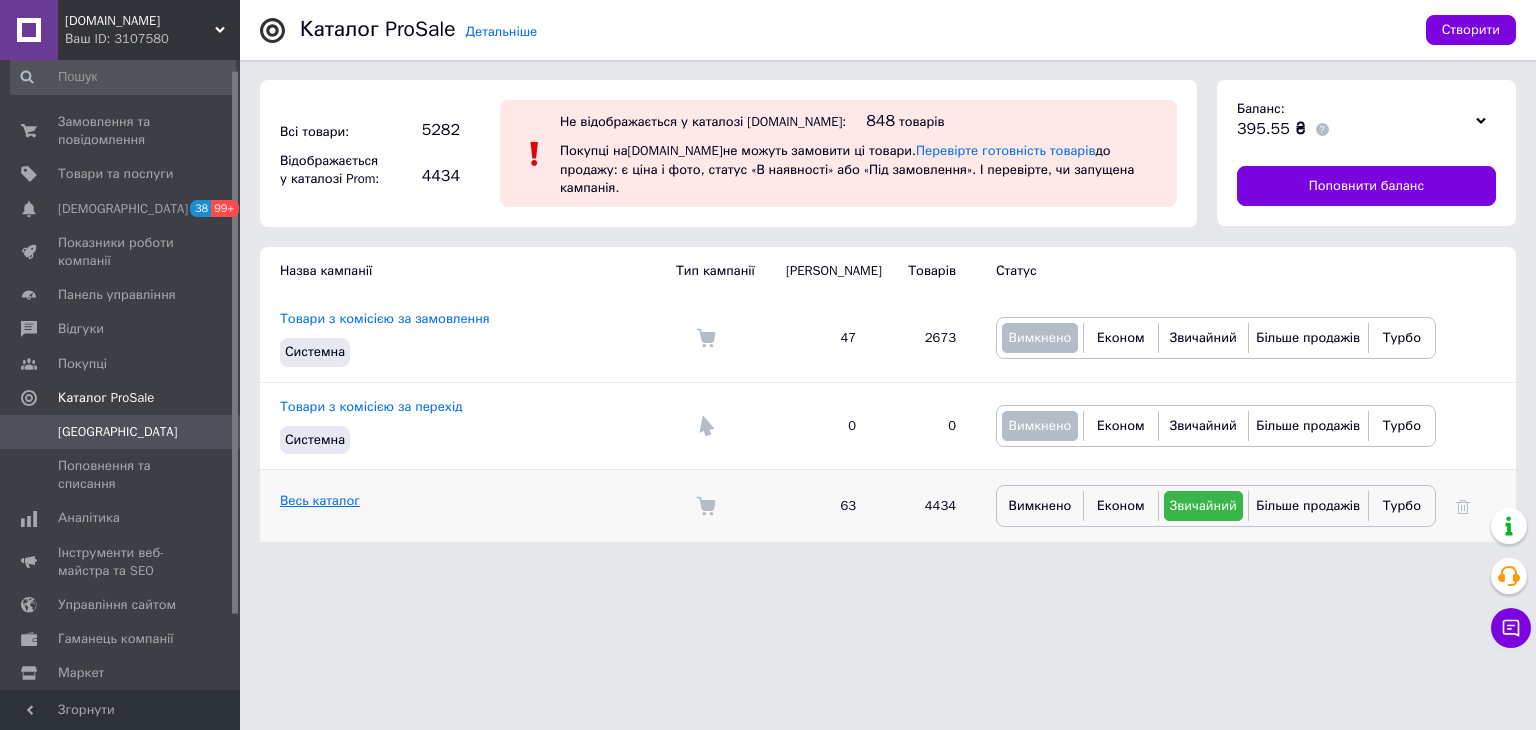 click on "Весь каталог" at bounding box center [320, 500] 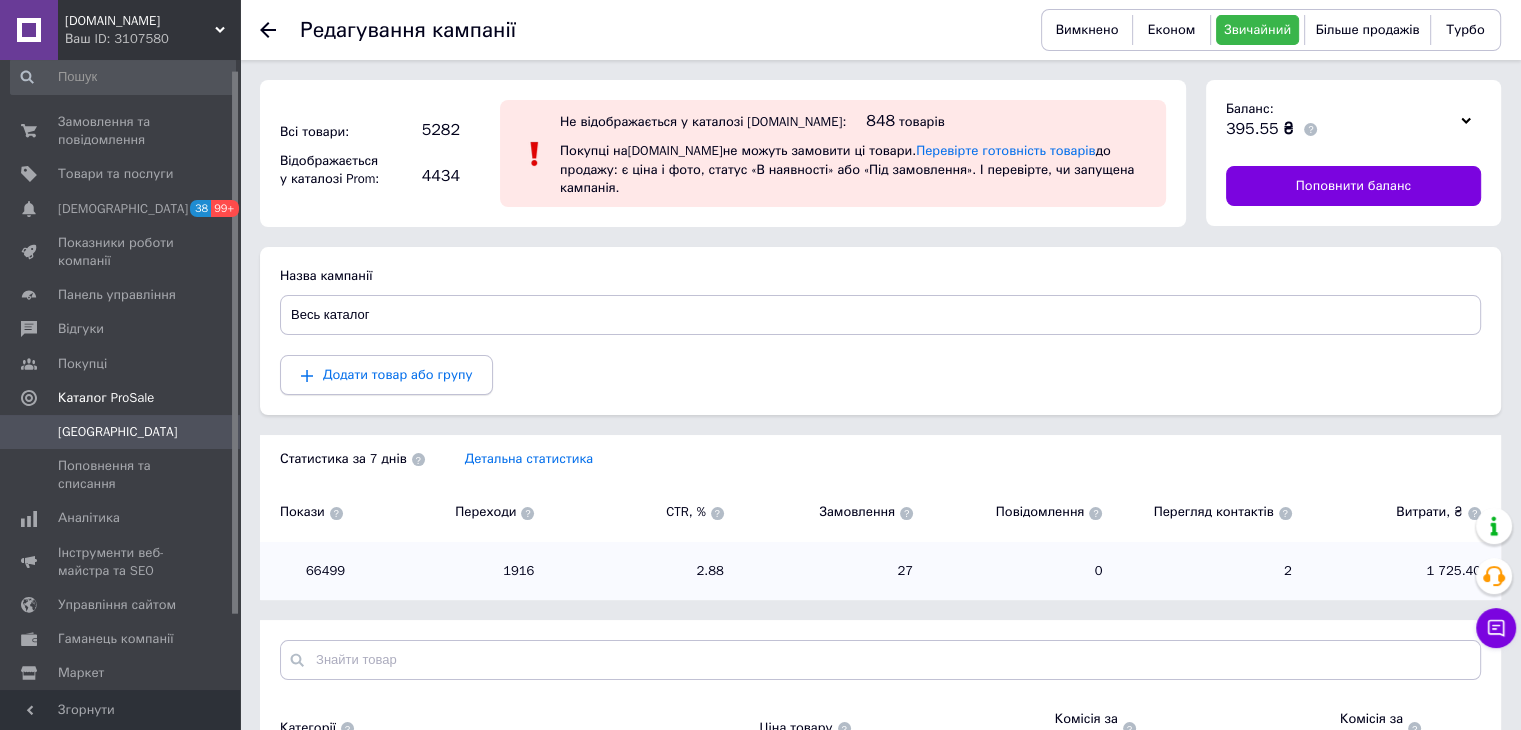 click on "Додати товар або групу" at bounding box center [397, 374] 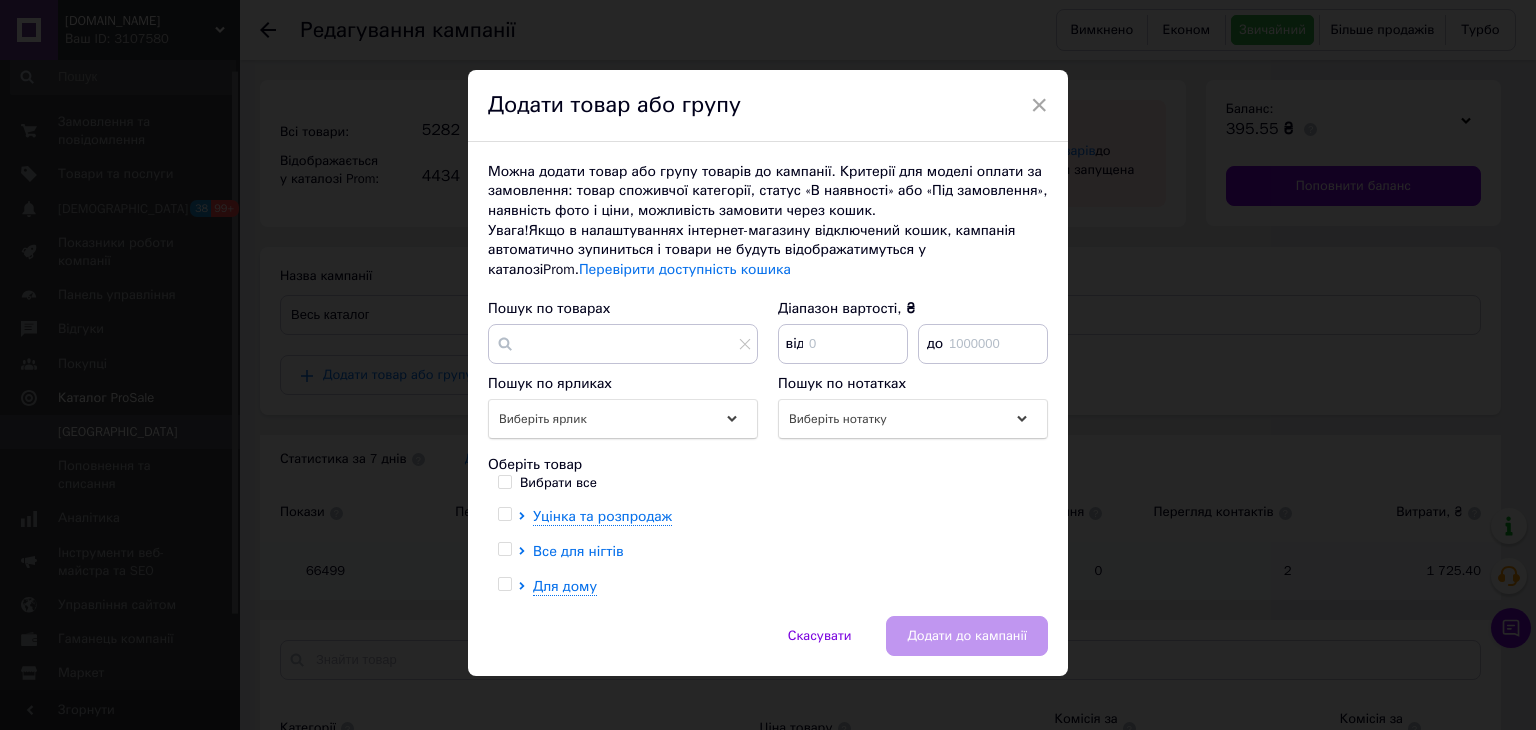 click on "Все для нігтів" at bounding box center (578, 551) 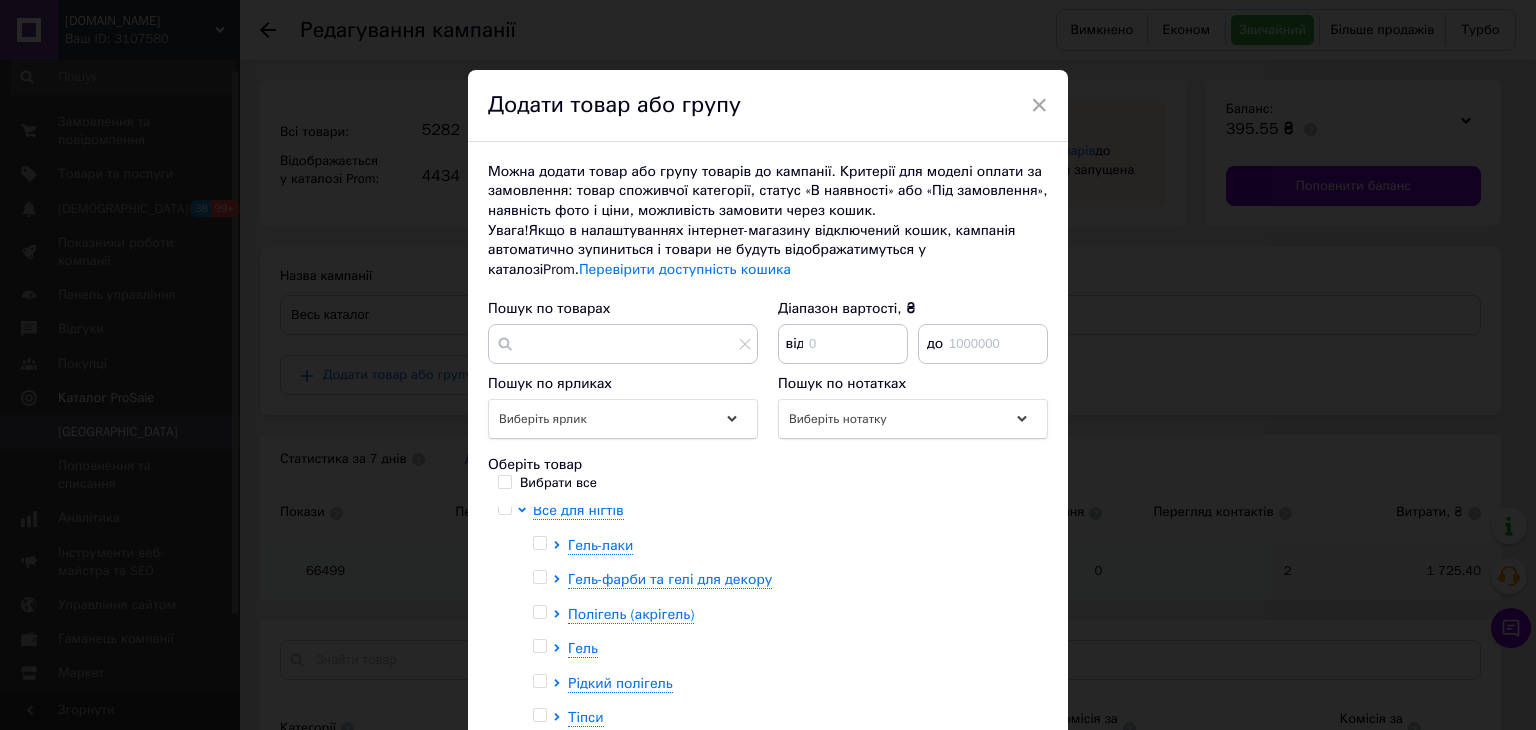 scroll, scrollTop: 64, scrollLeft: 0, axis: vertical 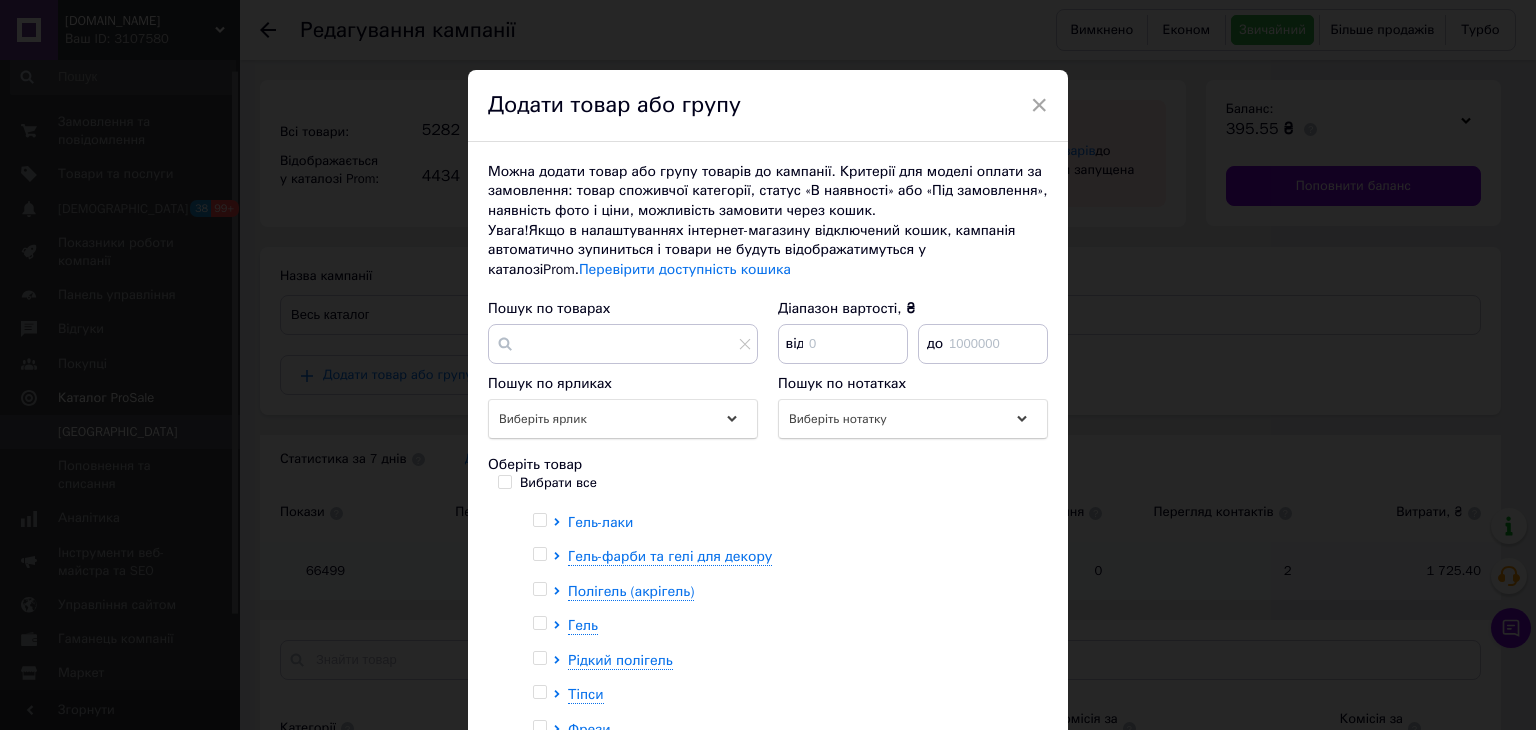 click on "Гель-лаки" at bounding box center [600, 522] 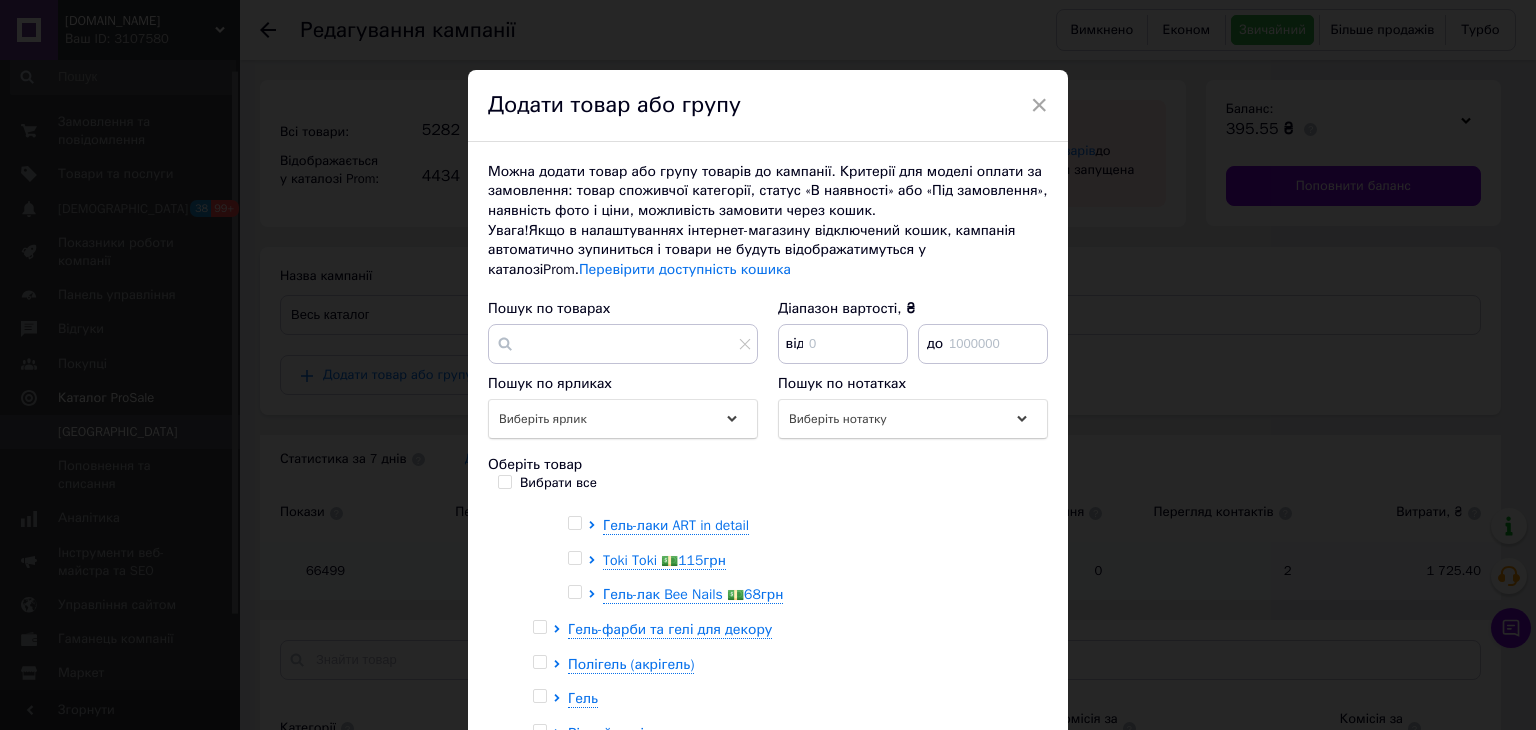 scroll, scrollTop: 64, scrollLeft: 0, axis: vertical 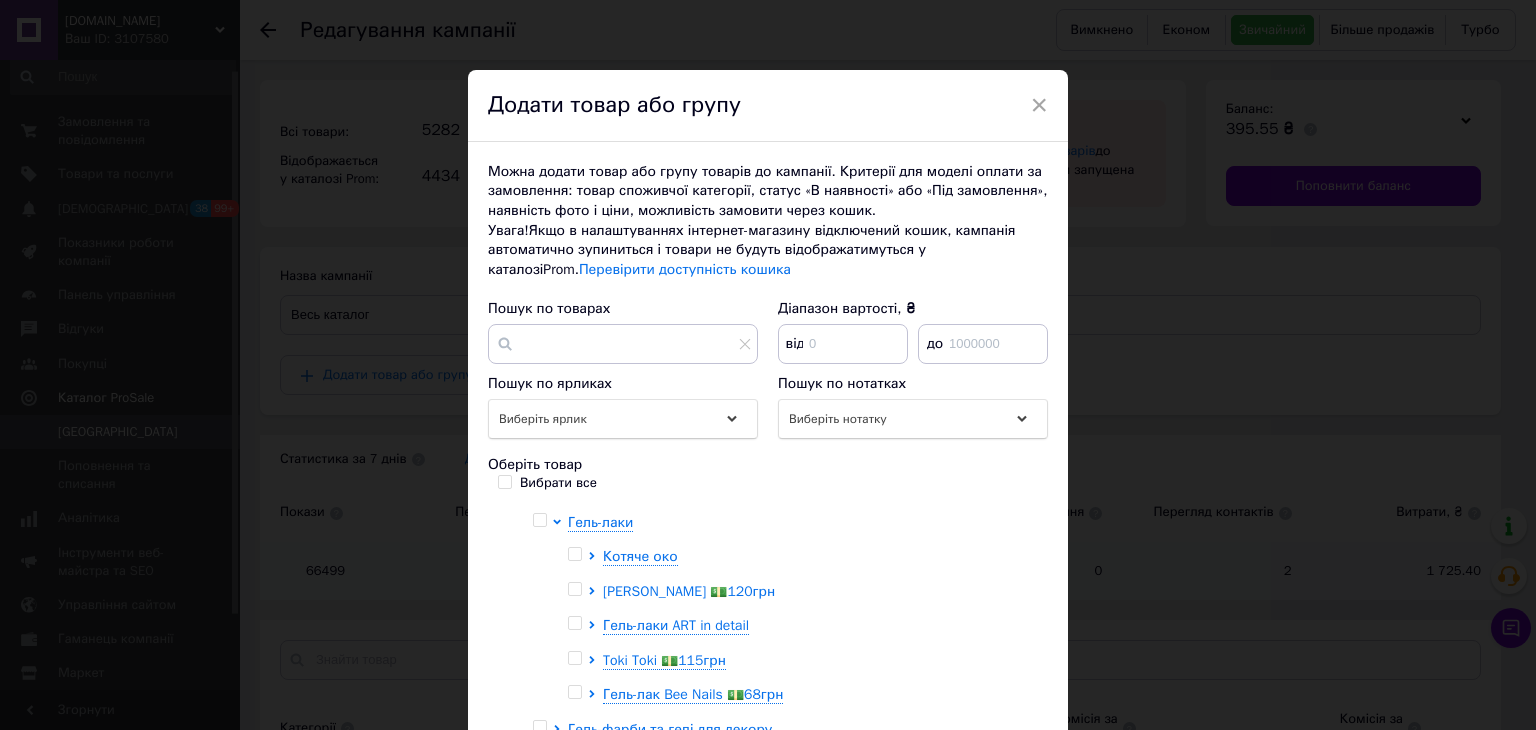 click on "[PERSON_NAME] 💵120грн" at bounding box center (689, 591) 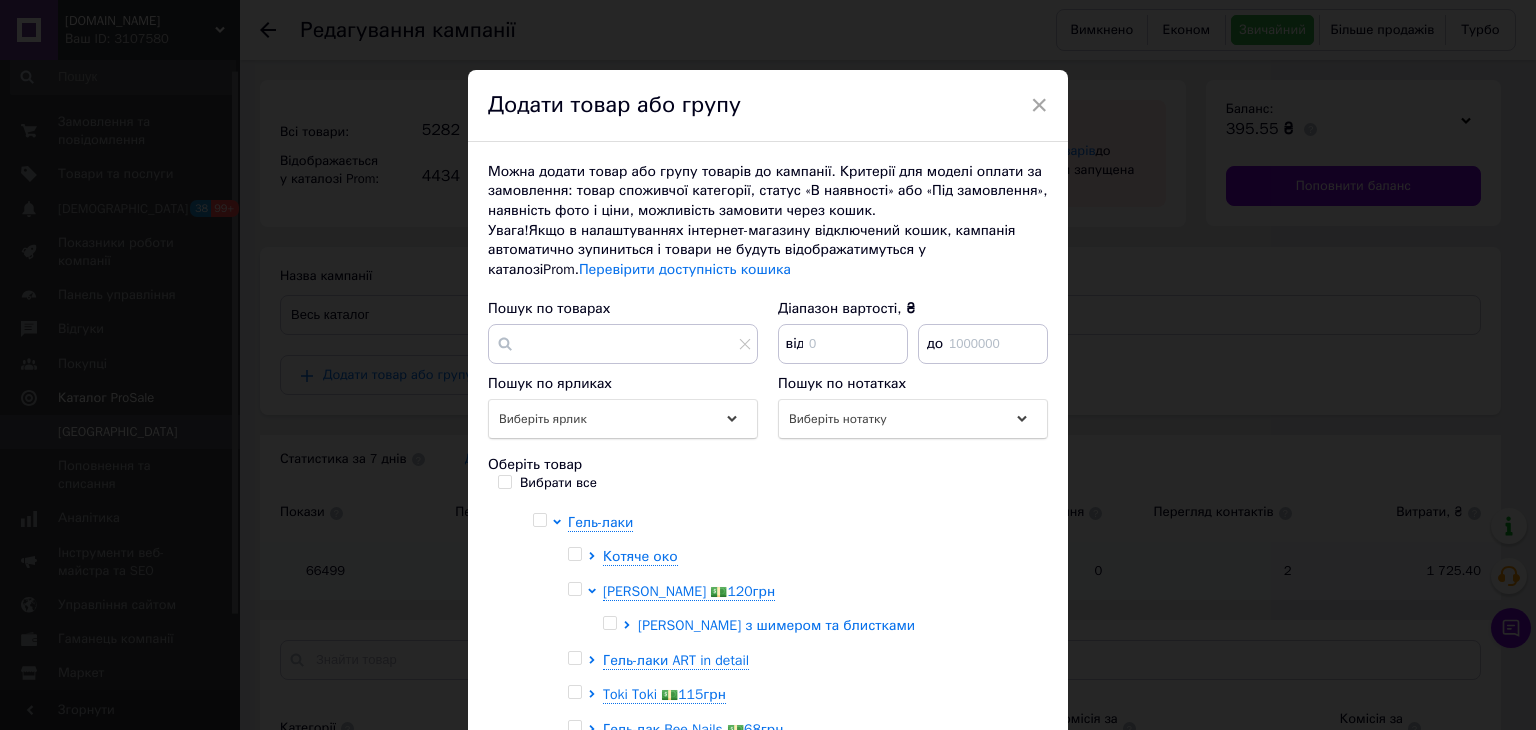 click on "[PERSON_NAME] з шимером та блистками" at bounding box center (776, 625) 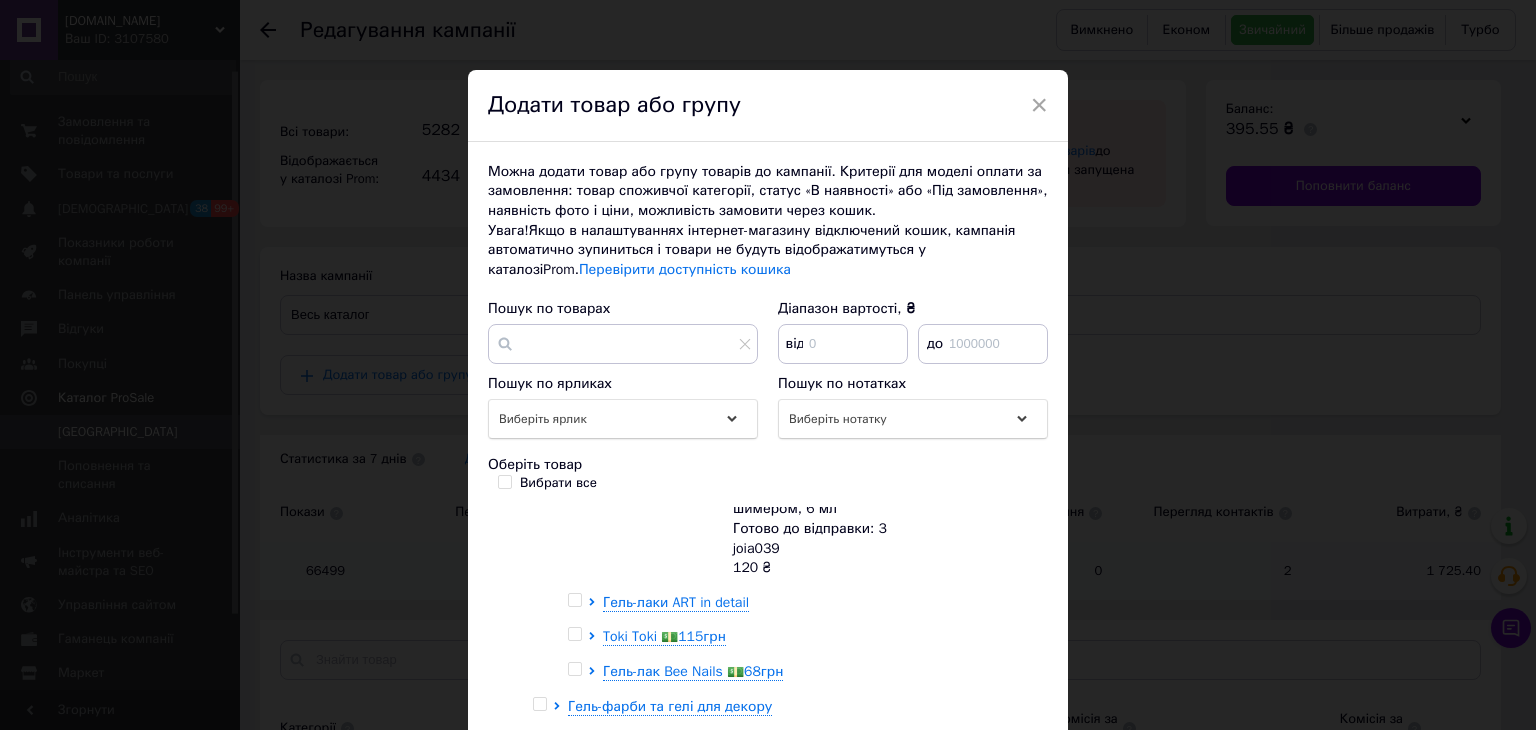 scroll, scrollTop: 264, scrollLeft: 0, axis: vertical 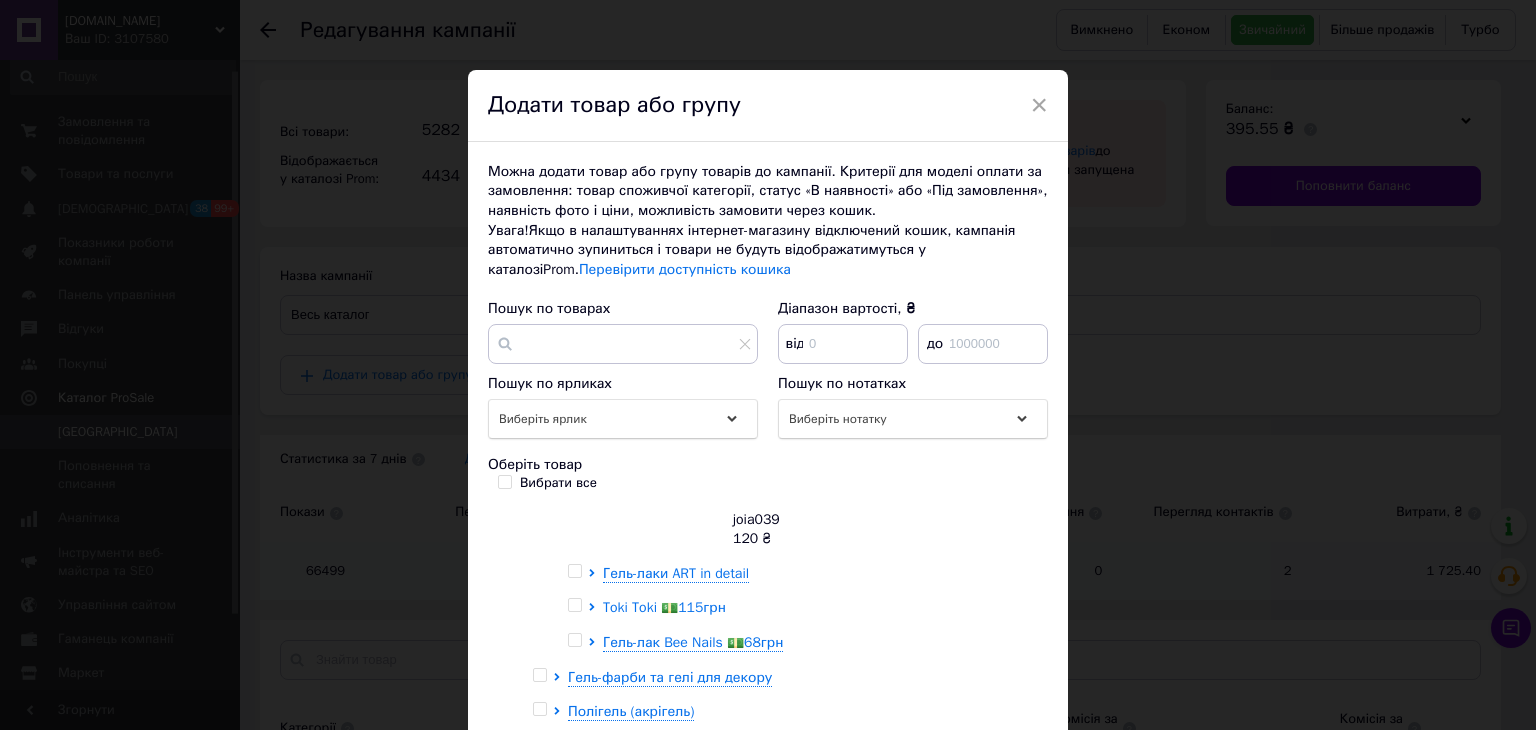 click on "Toki Toki 💵115грн" at bounding box center (664, 607) 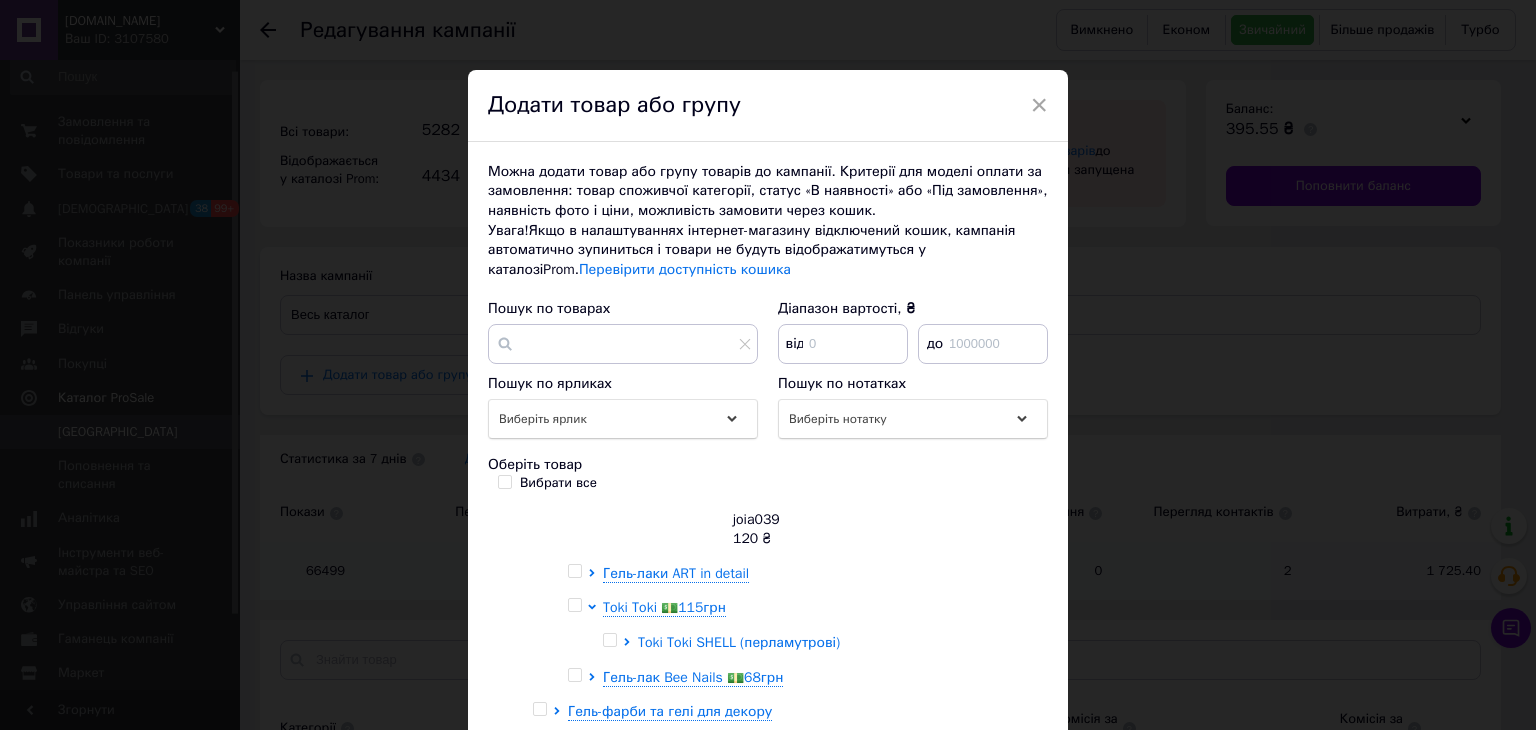 click on "Toki Toki SHELL (перламутрові)" at bounding box center (739, 642) 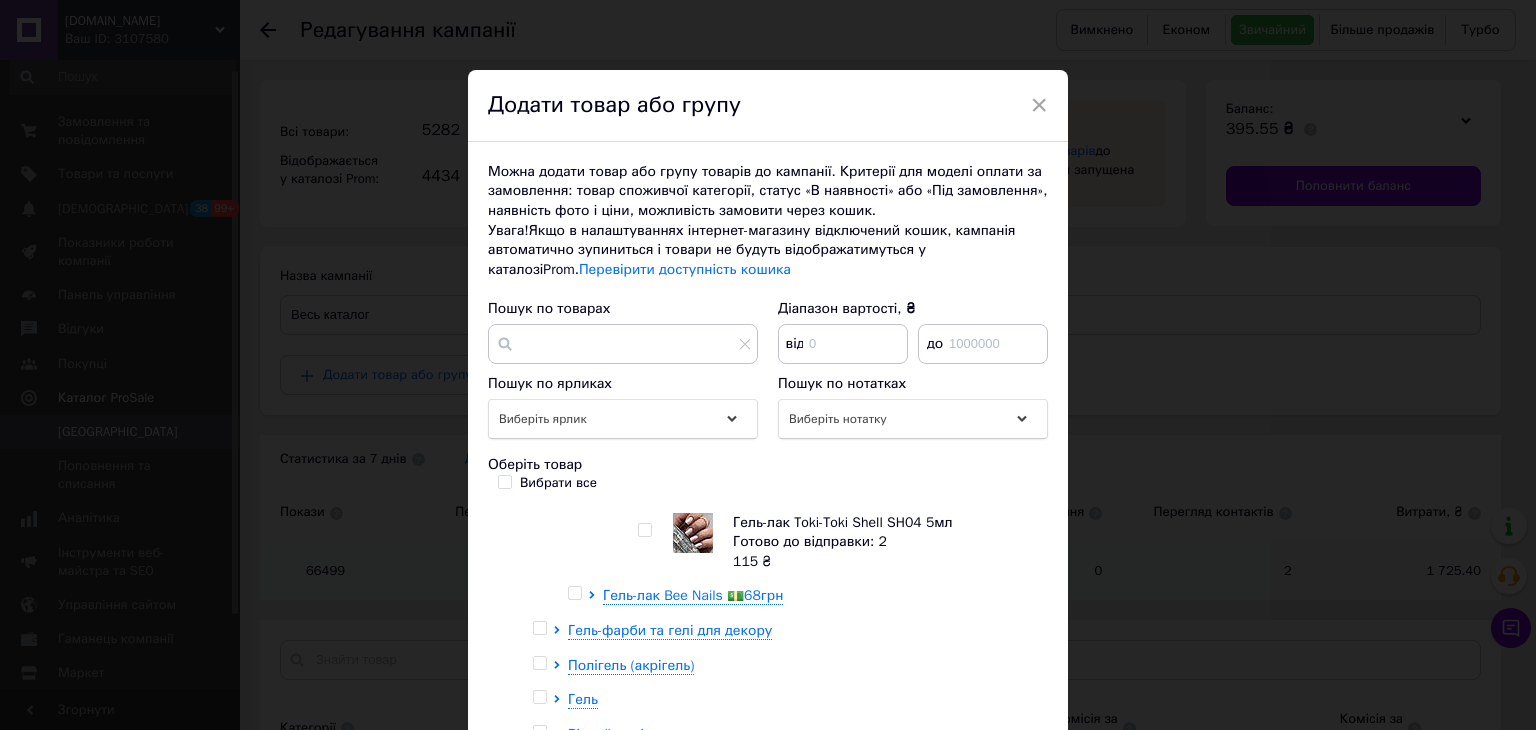 scroll, scrollTop: 464, scrollLeft: 0, axis: vertical 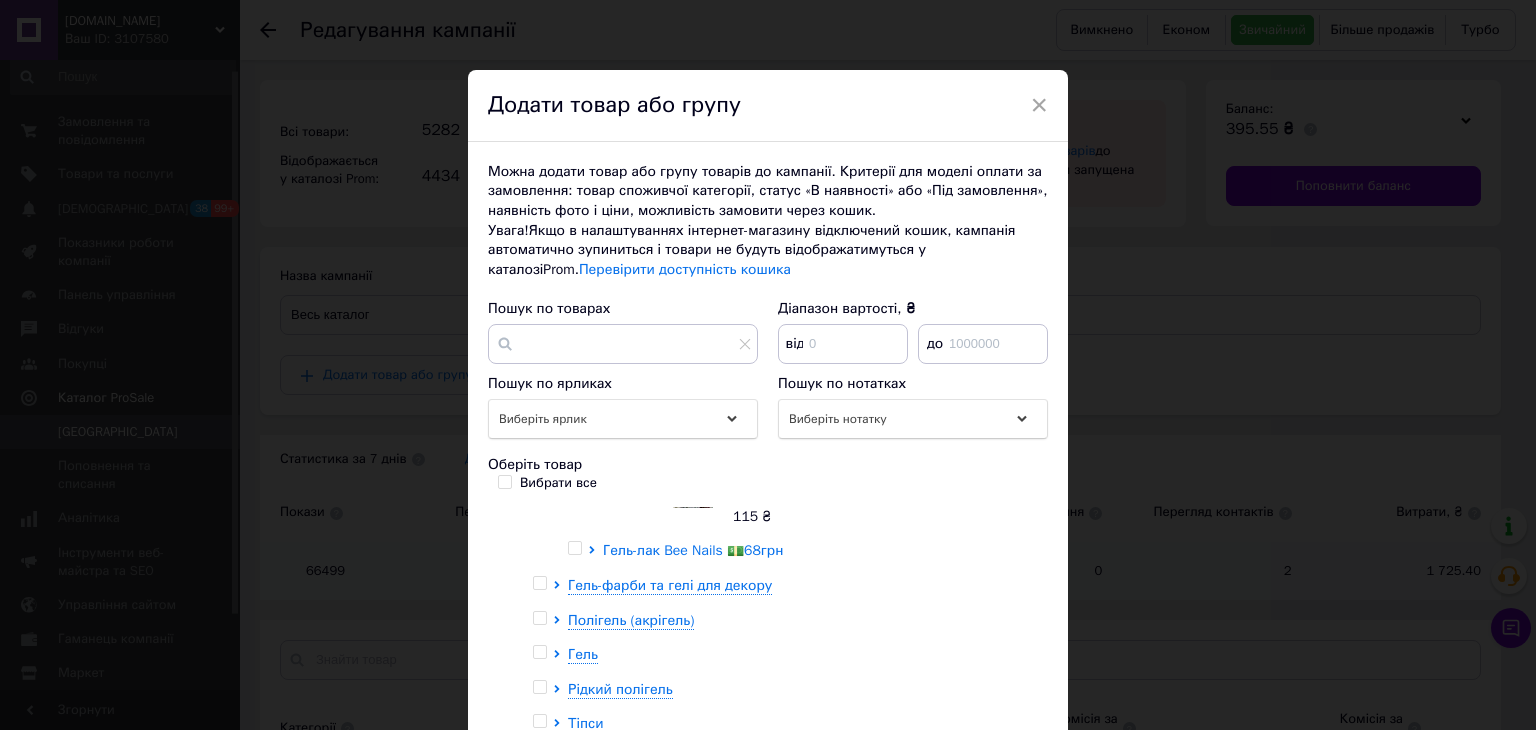 click on "Гель-лак Bee Nails 💵68грн" at bounding box center [693, 550] 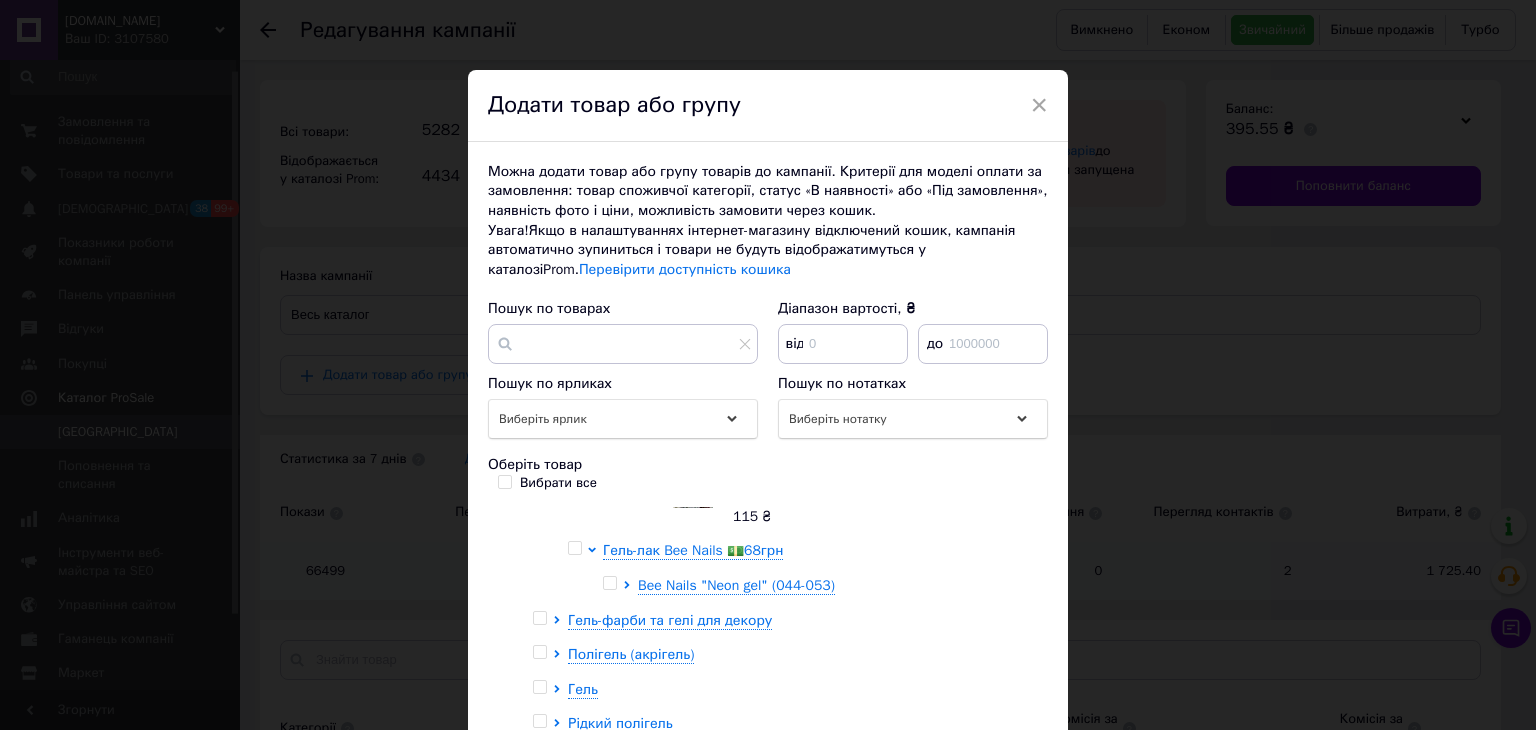 click on "Гель-лак Bee Nails 💵68грн Bee Nails "Neon gel" (044-053)" at bounding box center [820, 568] 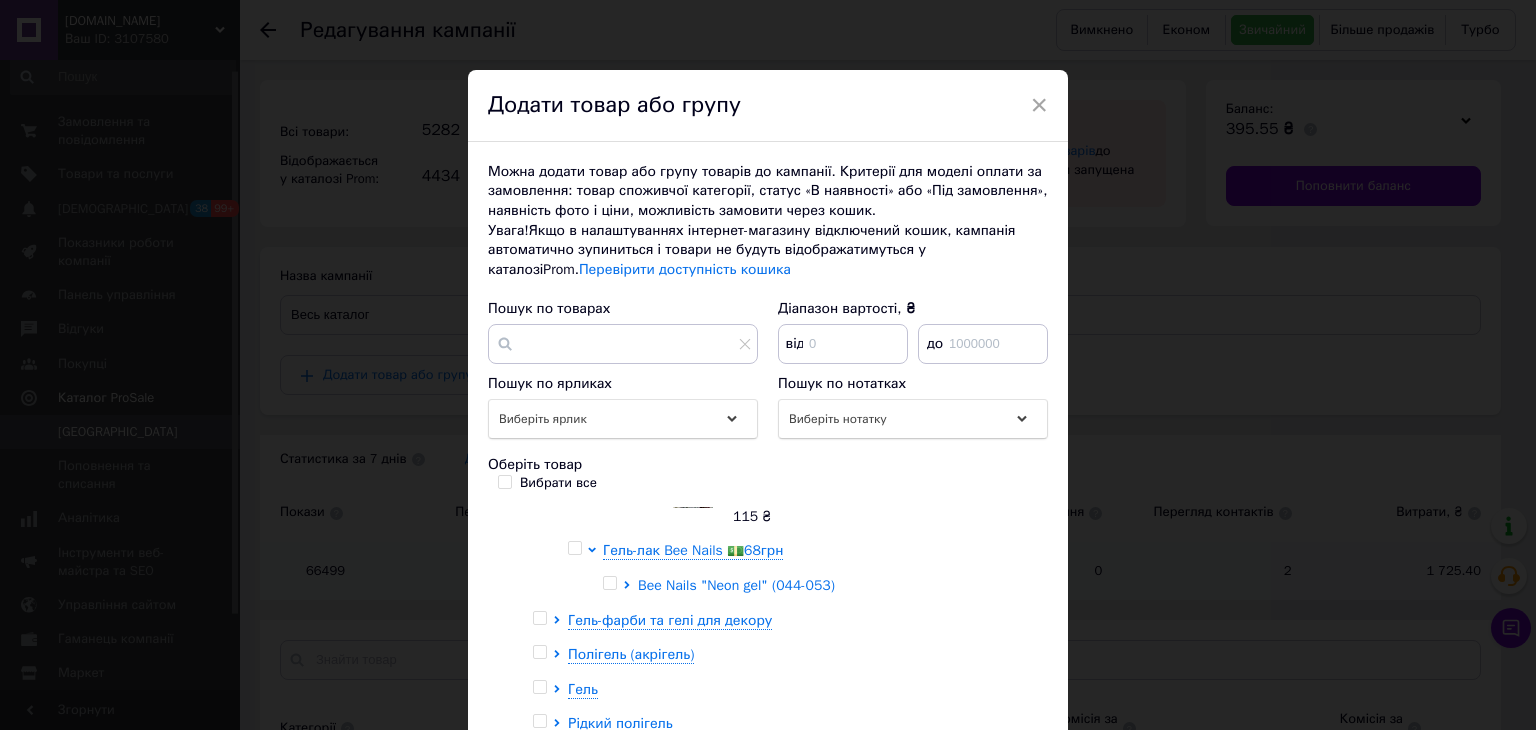 drag, startPoint x: 786, startPoint y: 583, endPoint x: 819, endPoint y: 598, distance: 36.249138 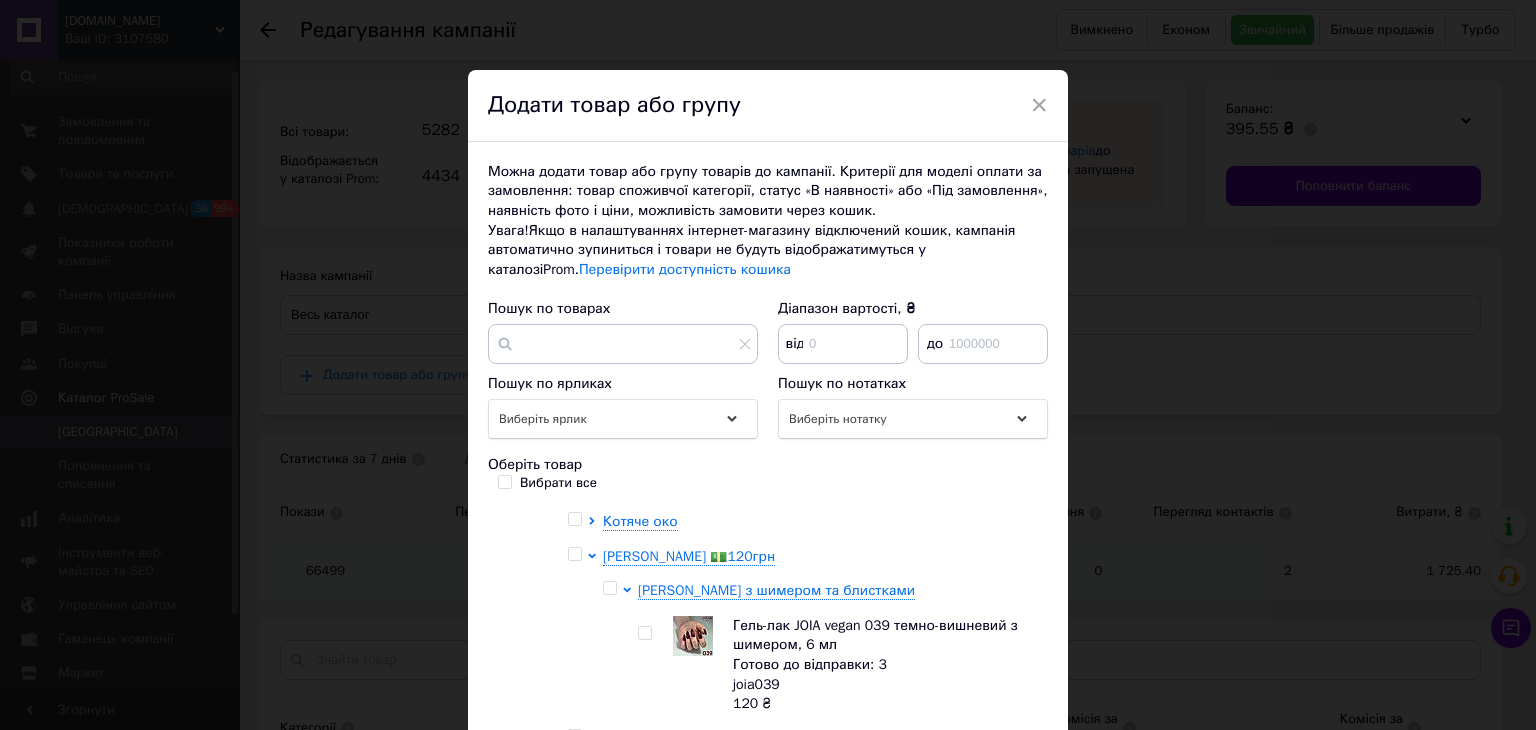 scroll, scrollTop: 0, scrollLeft: 0, axis: both 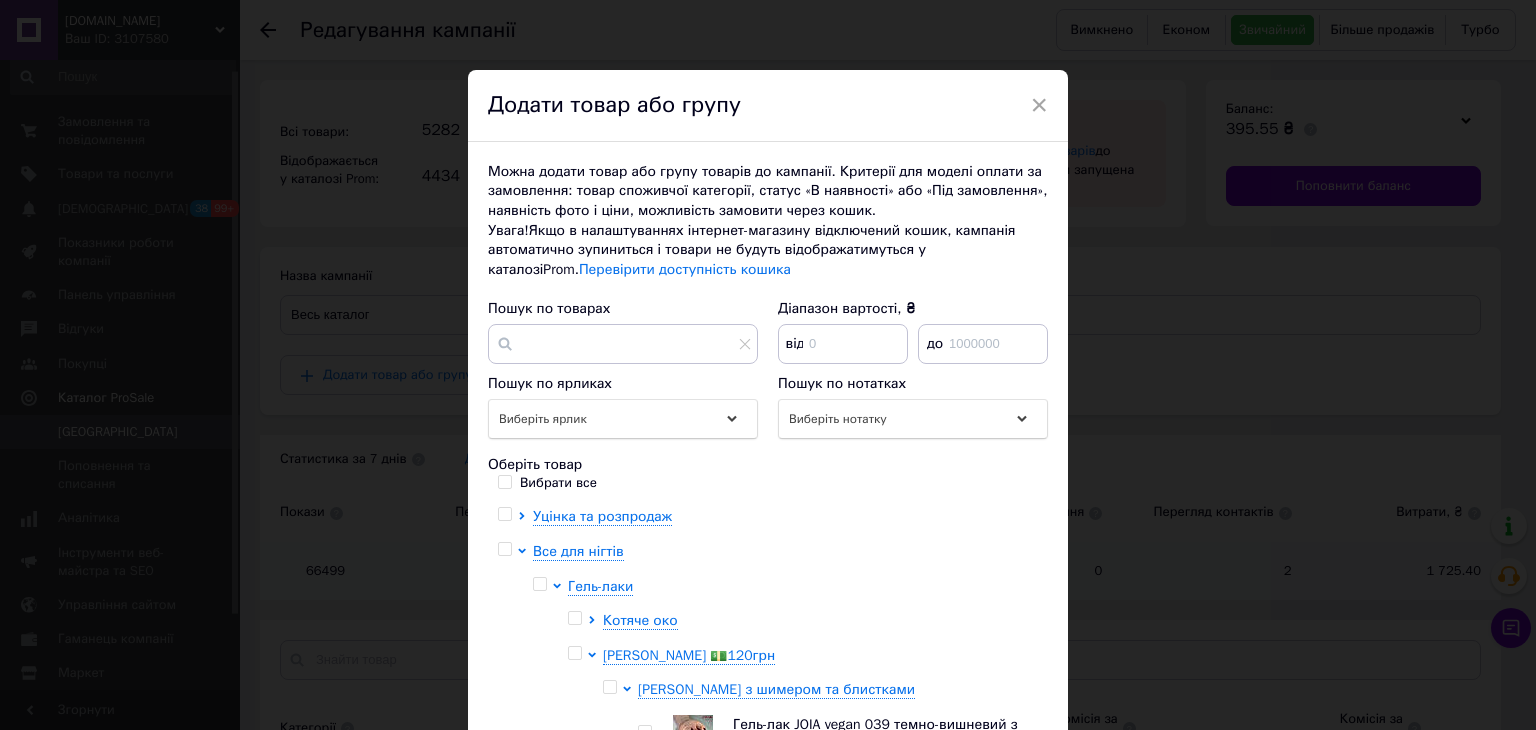 click at bounding box center [504, 549] 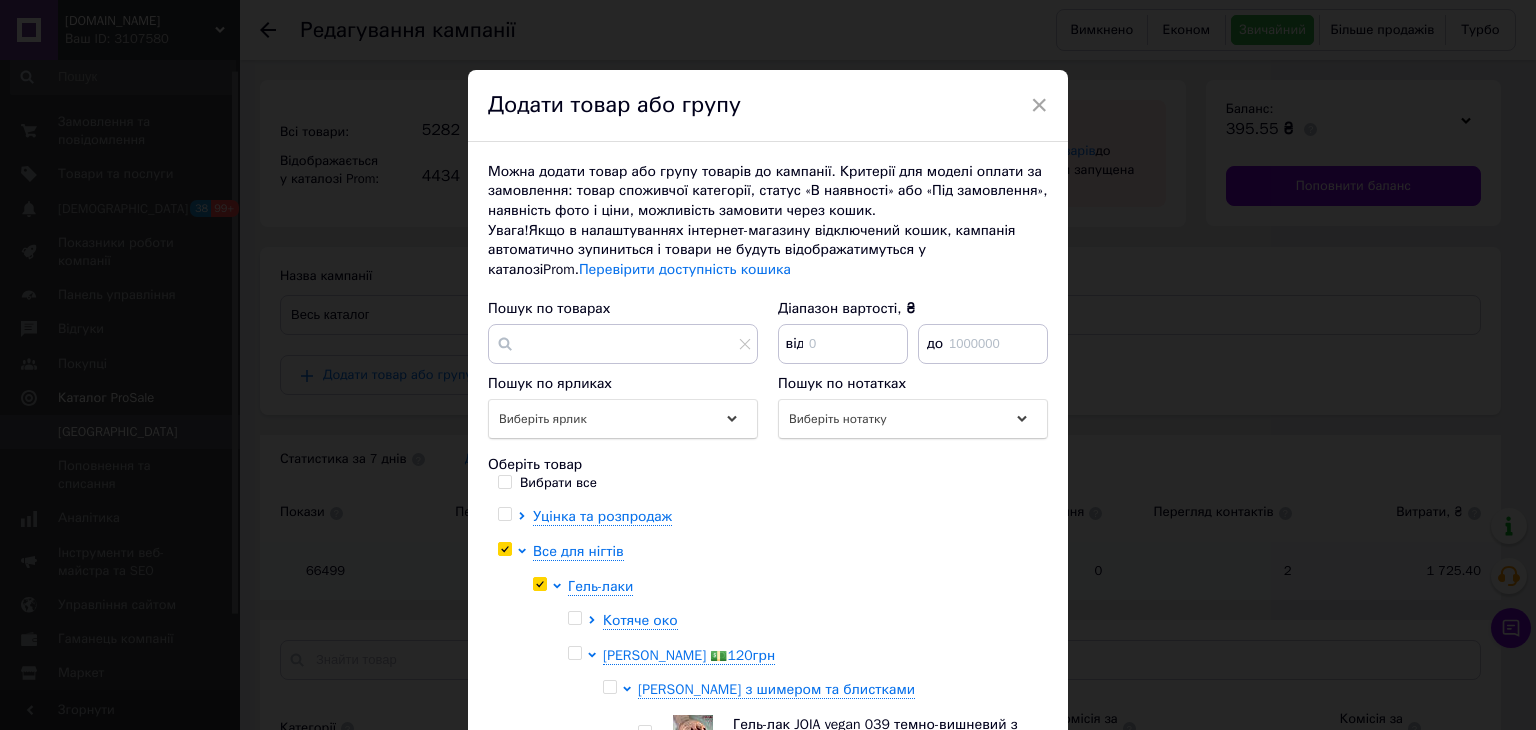 checkbox on "true" 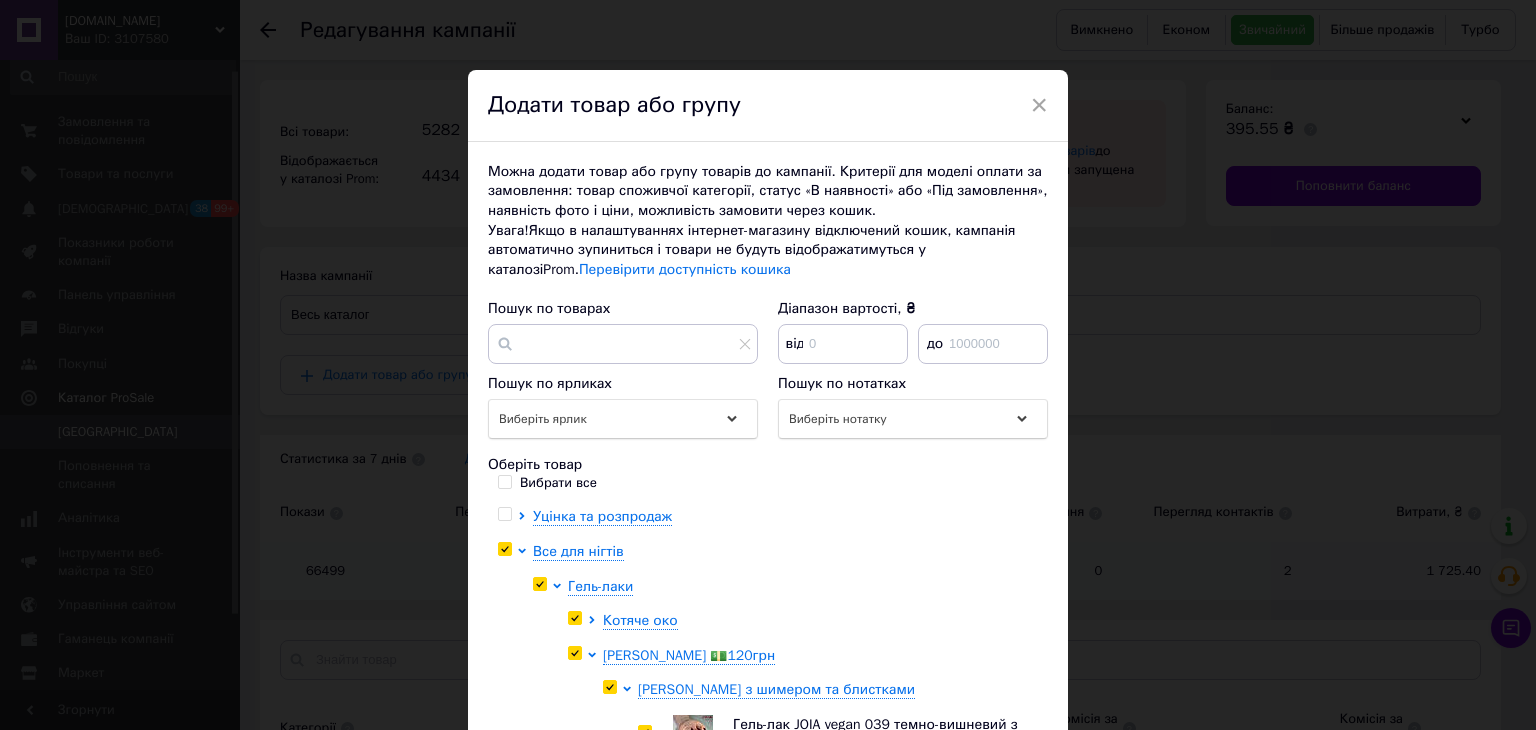 checkbox on "true" 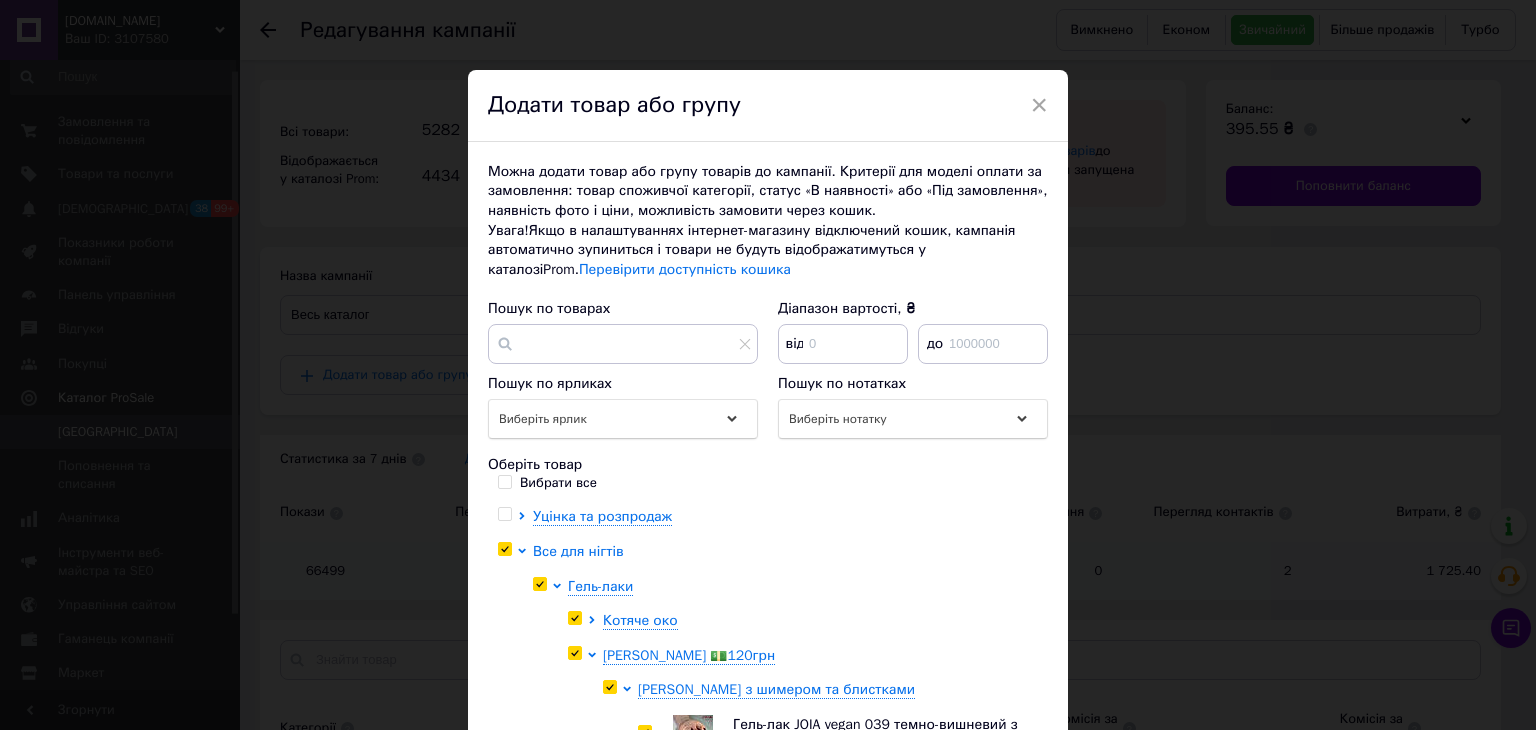 click 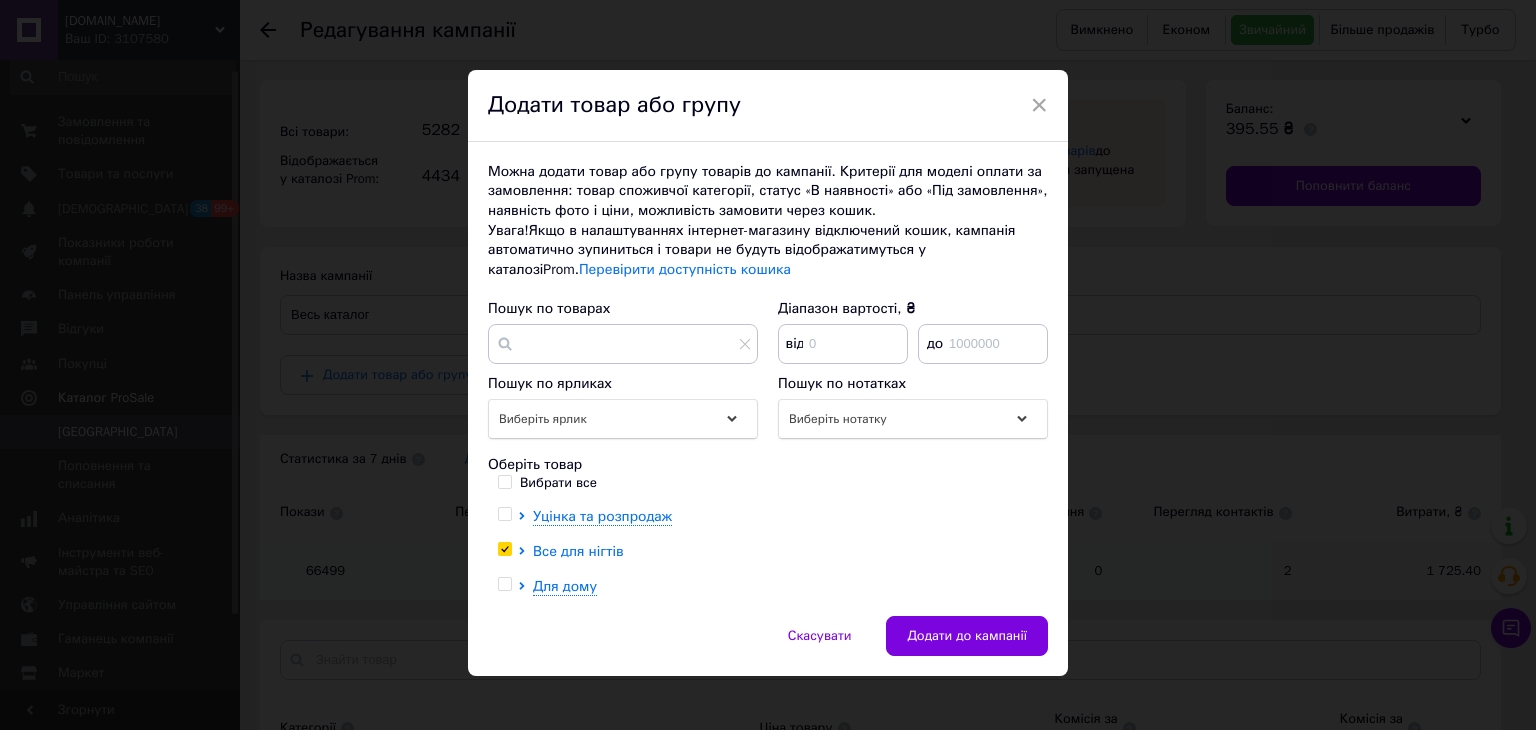 click 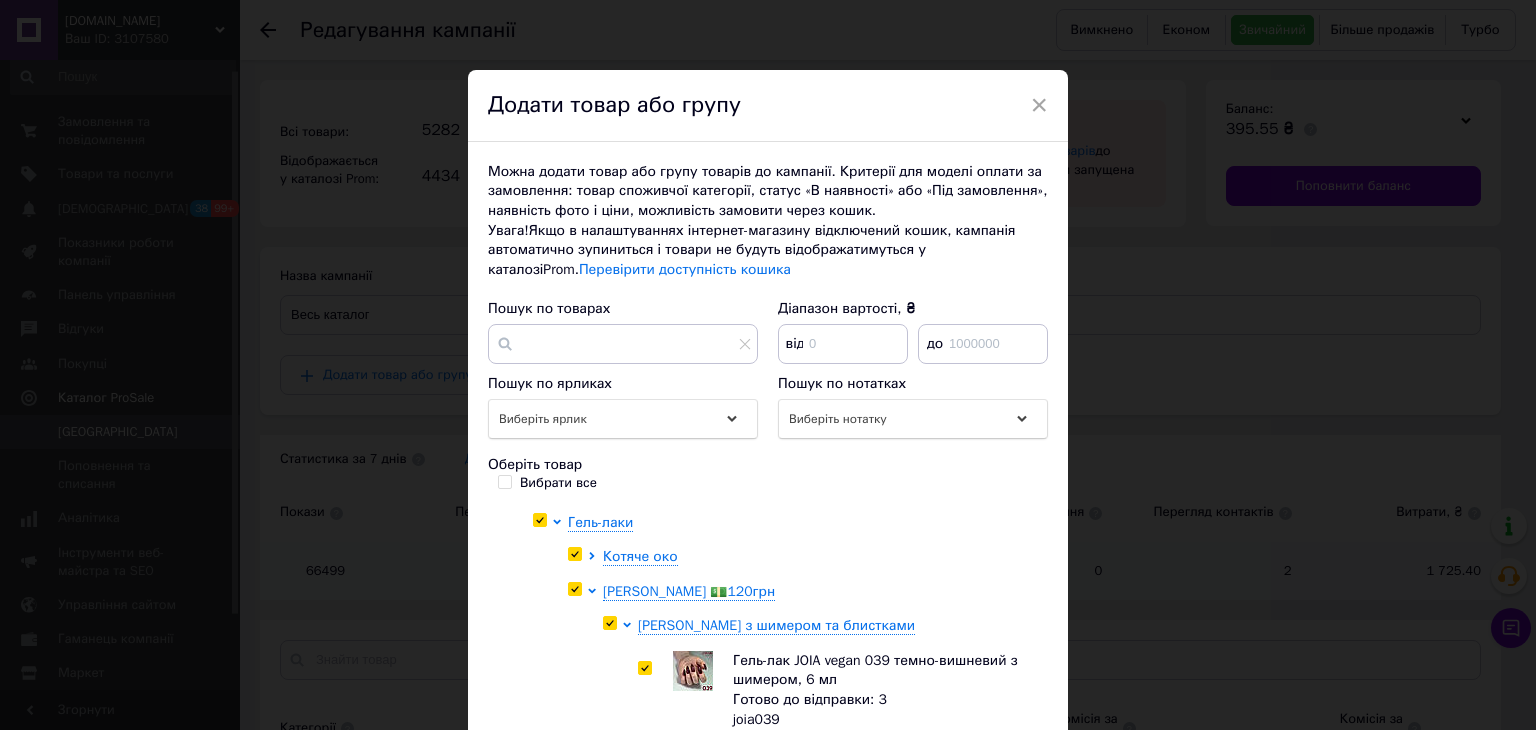 scroll, scrollTop: 100, scrollLeft: 0, axis: vertical 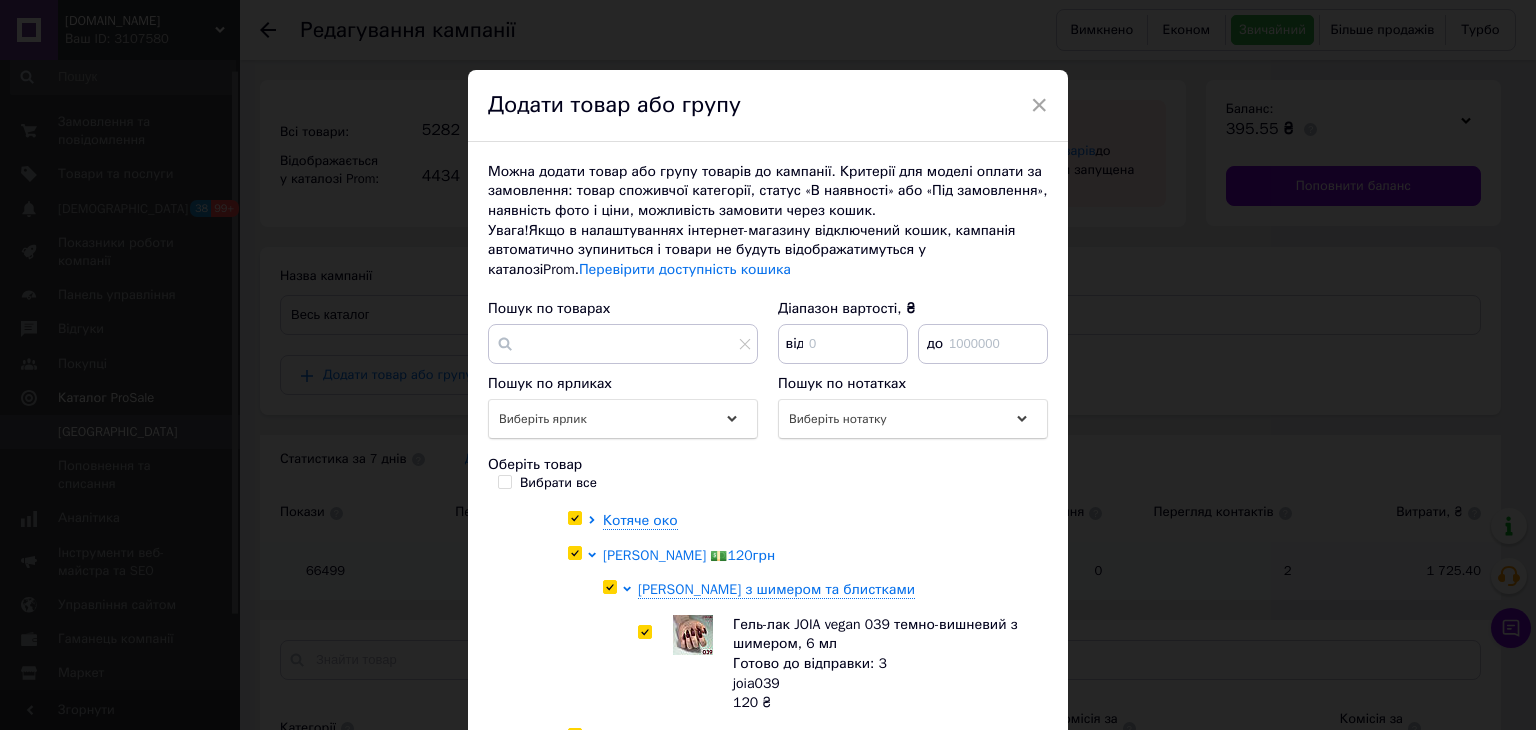 click 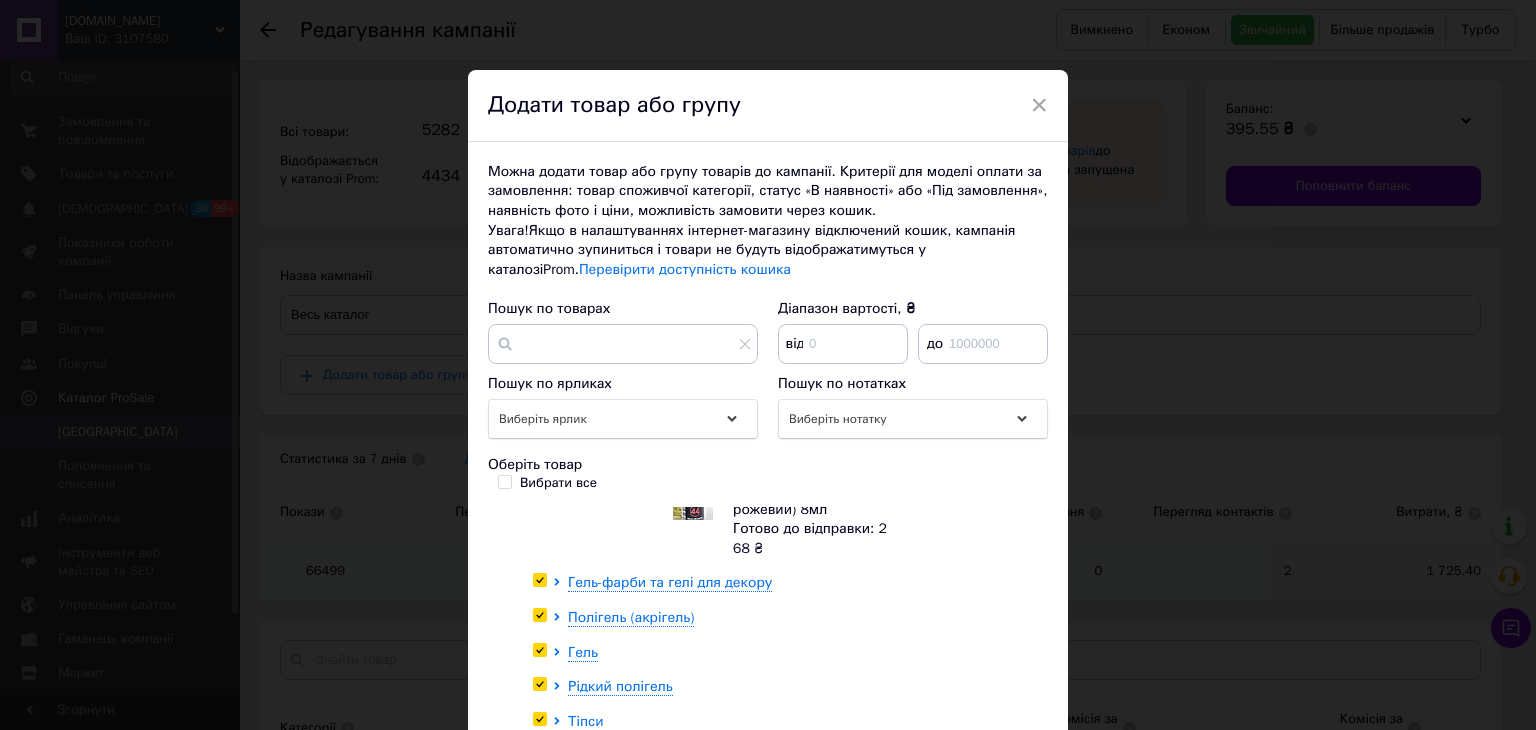 scroll, scrollTop: 473, scrollLeft: 0, axis: vertical 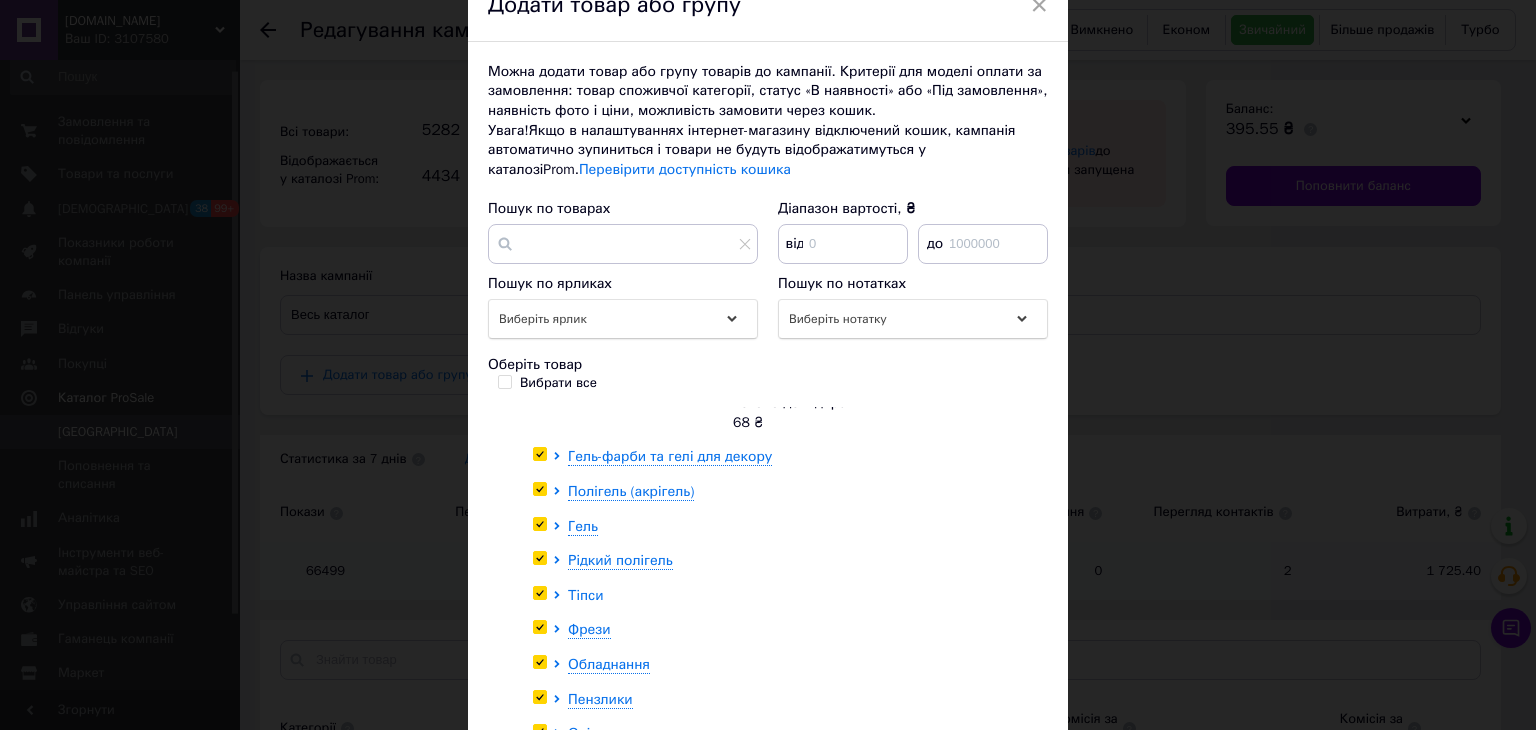 click on "Тіпси" at bounding box center [586, 595] 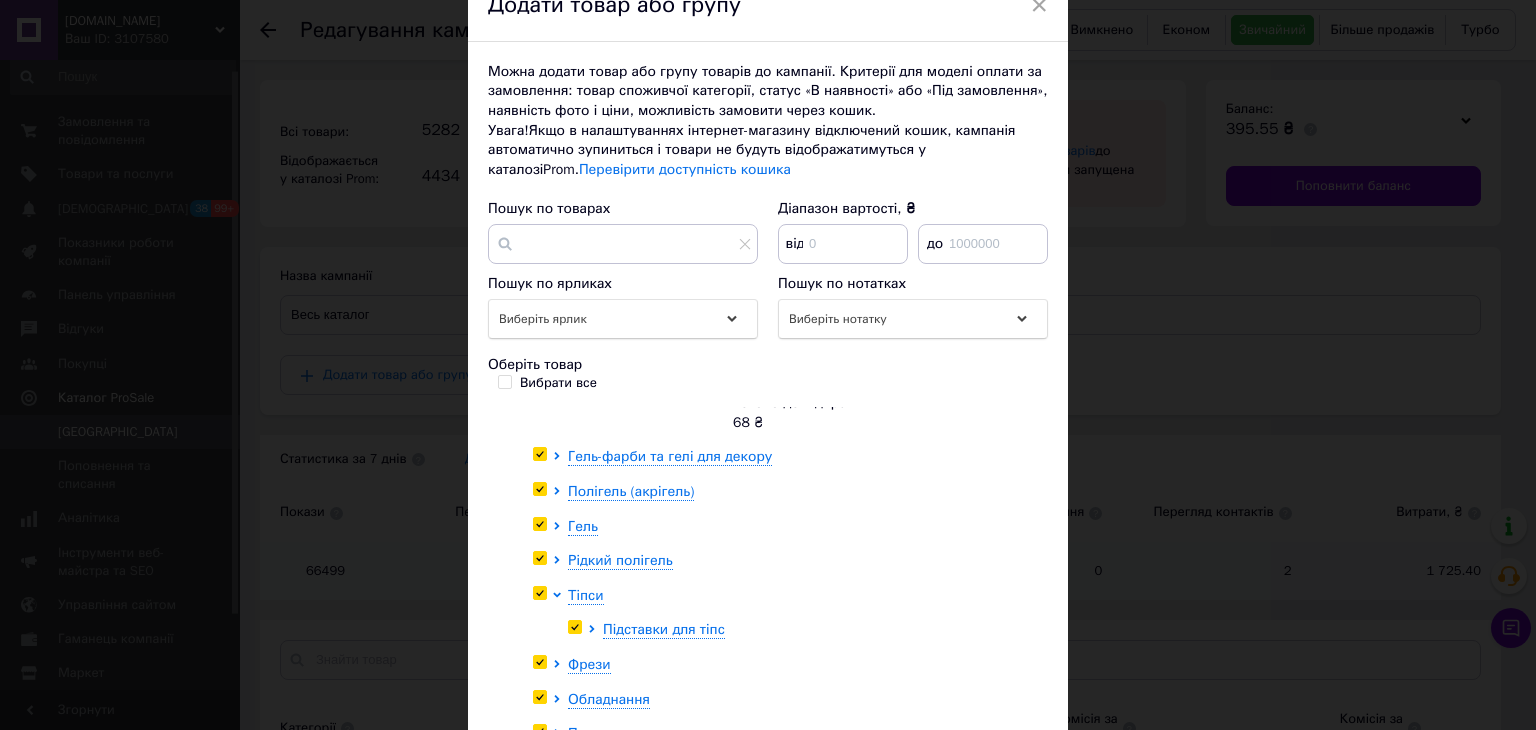 drag, startPoint x: 540, startPoint y: 593, endPoint x: 579, endPoint y: 627, distance: 51.739735 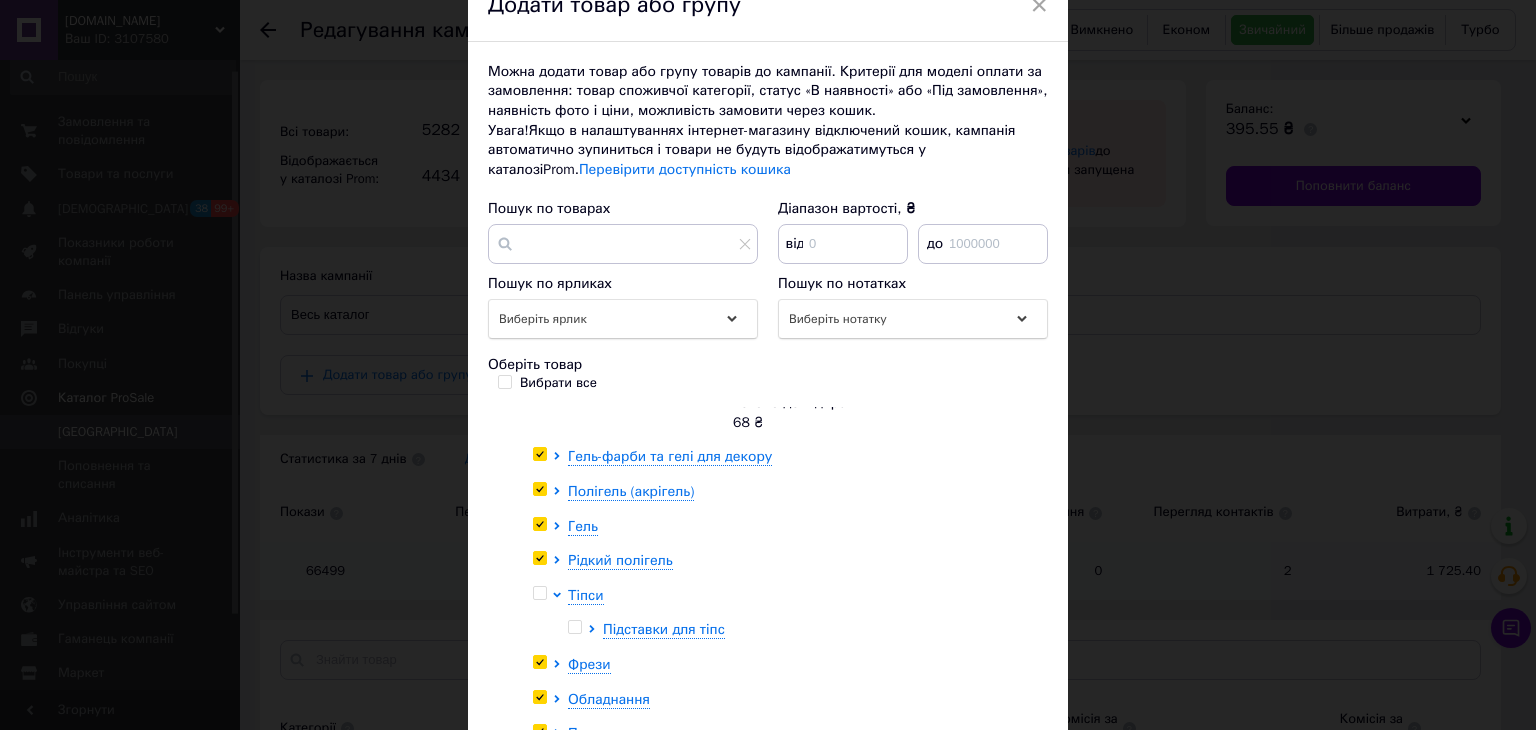 checkbox on "false" 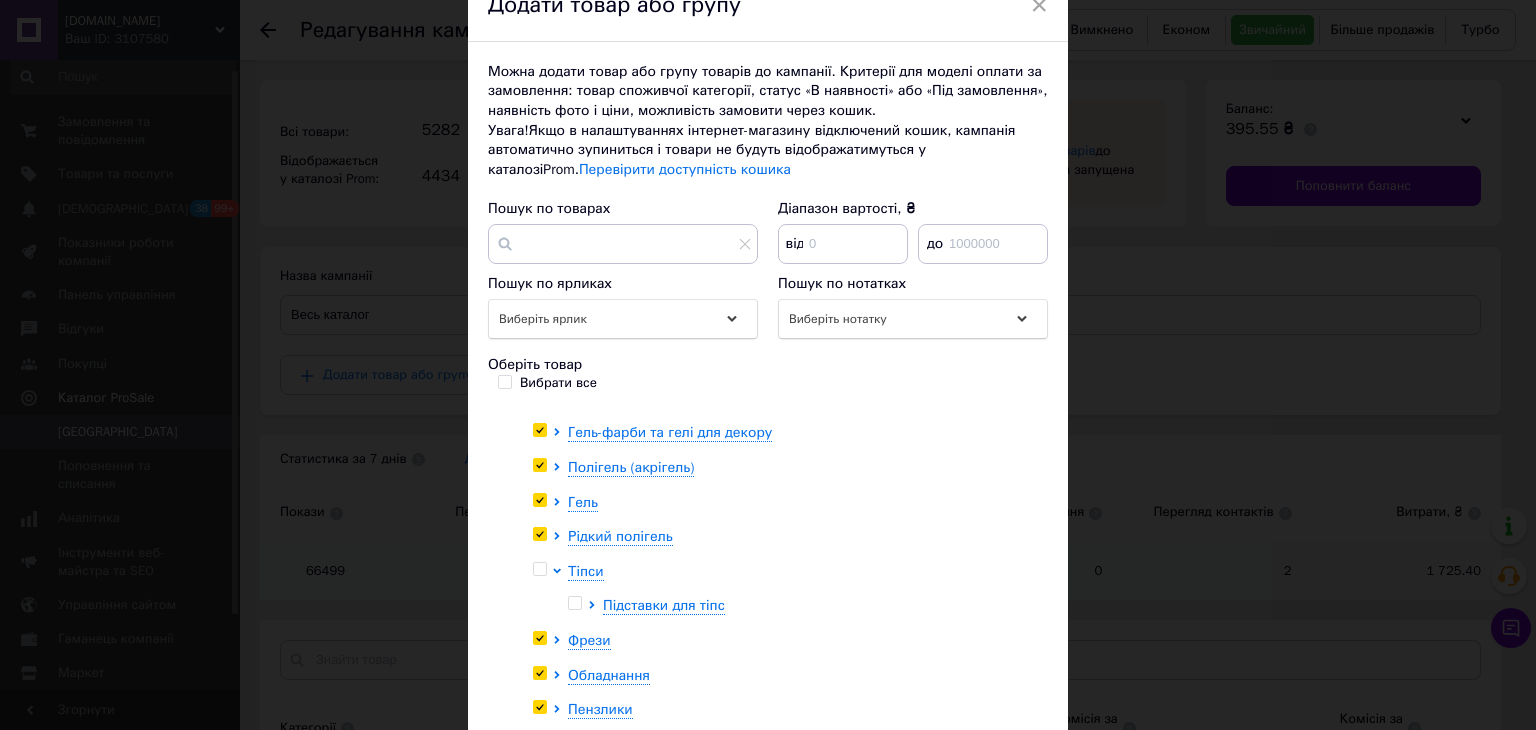 scroll, scrollTop: 508, scrollLeft: 0, axis: vertical 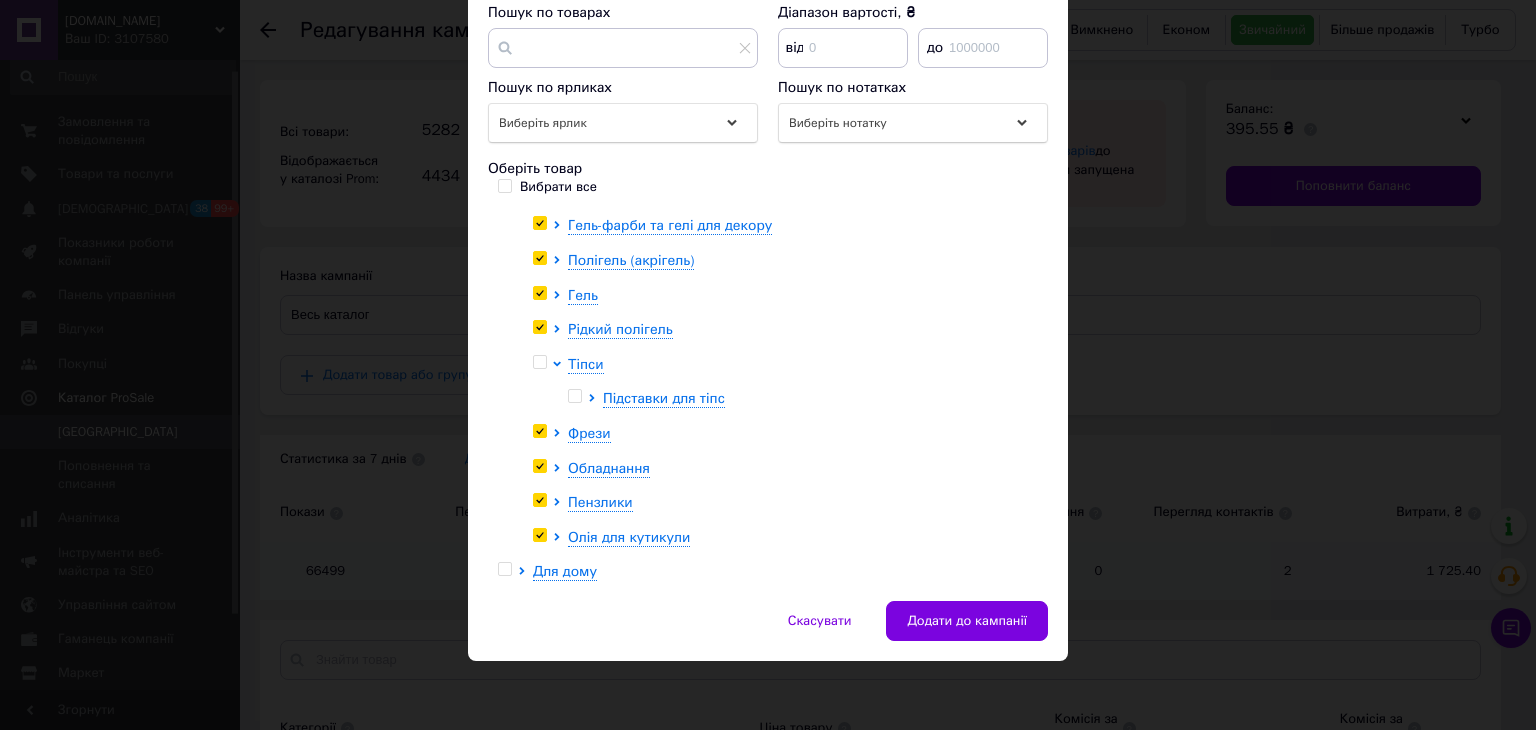 click at bounding box center [504, 569] 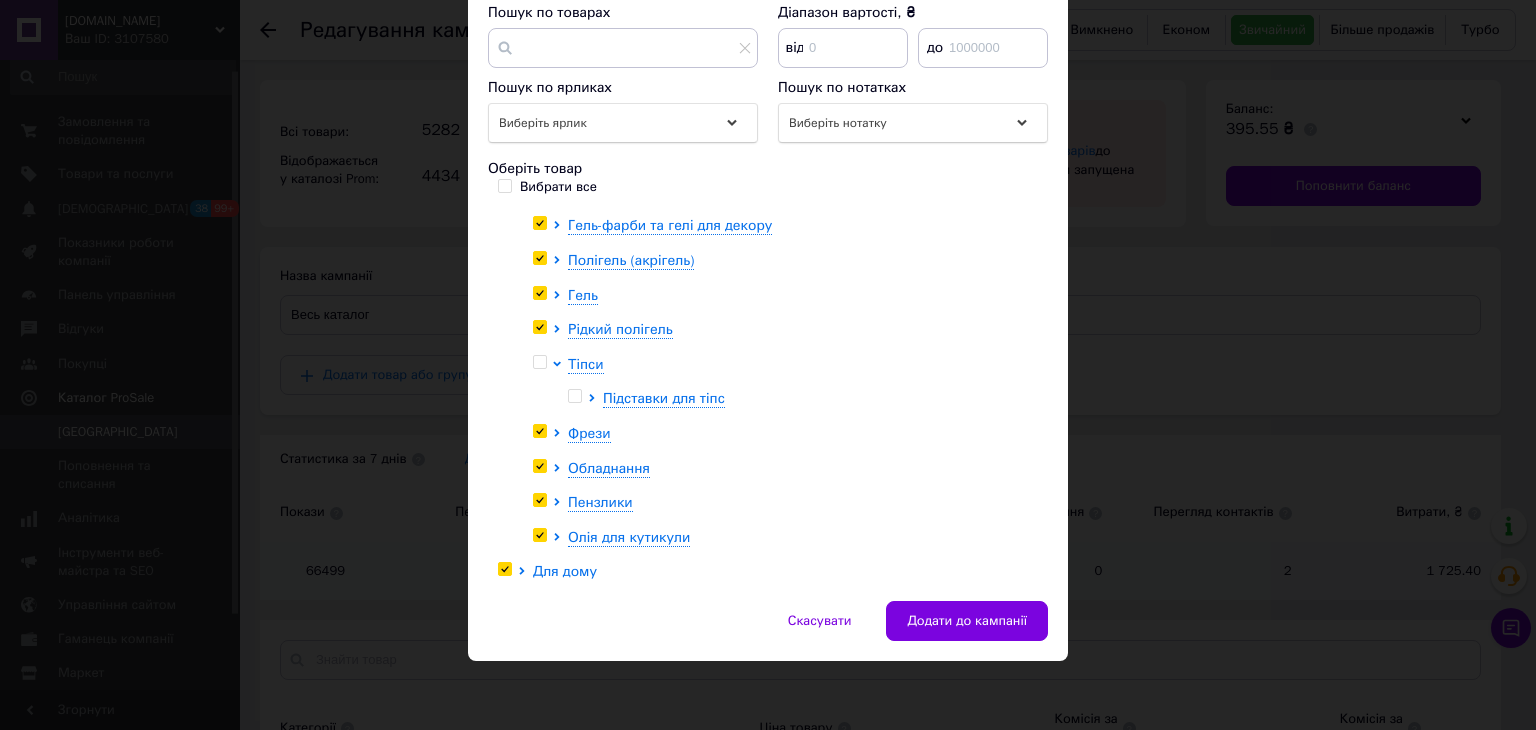 click on "Для дому" at bounding box center (565, 571) 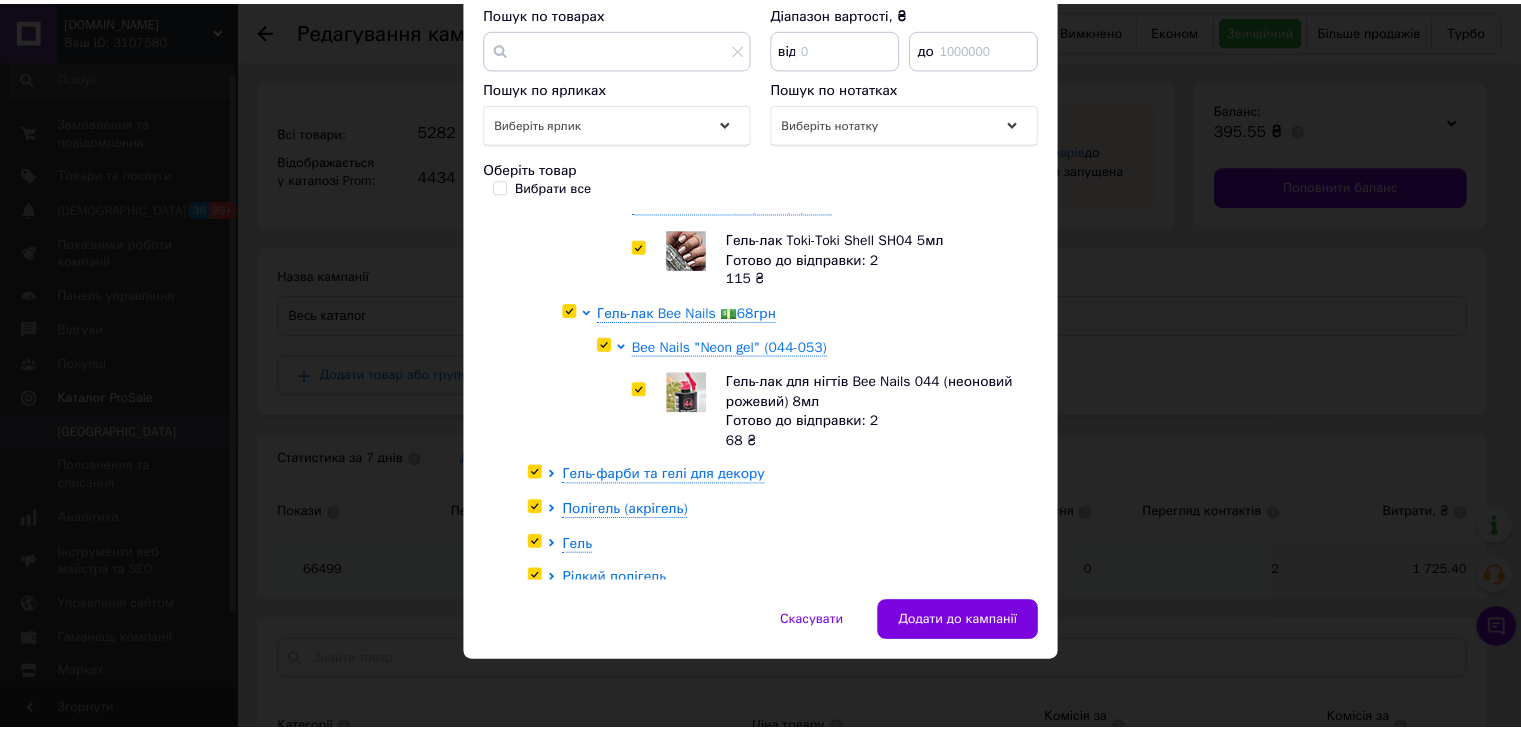 scroll, scrollTop: 0, scrollLeft: 0, axis: both 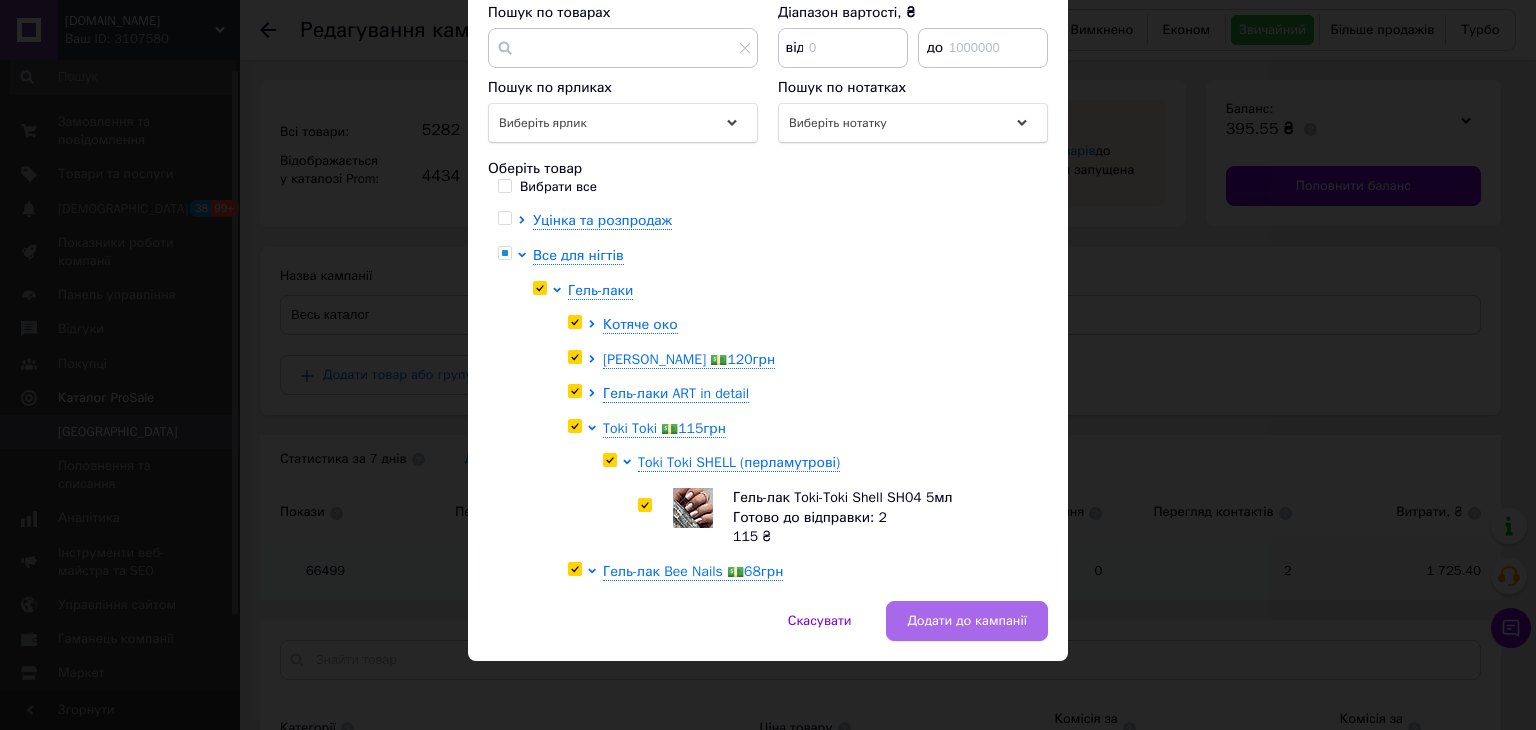 click on "Додати до кампанії" at bounding box center (967, 621) 